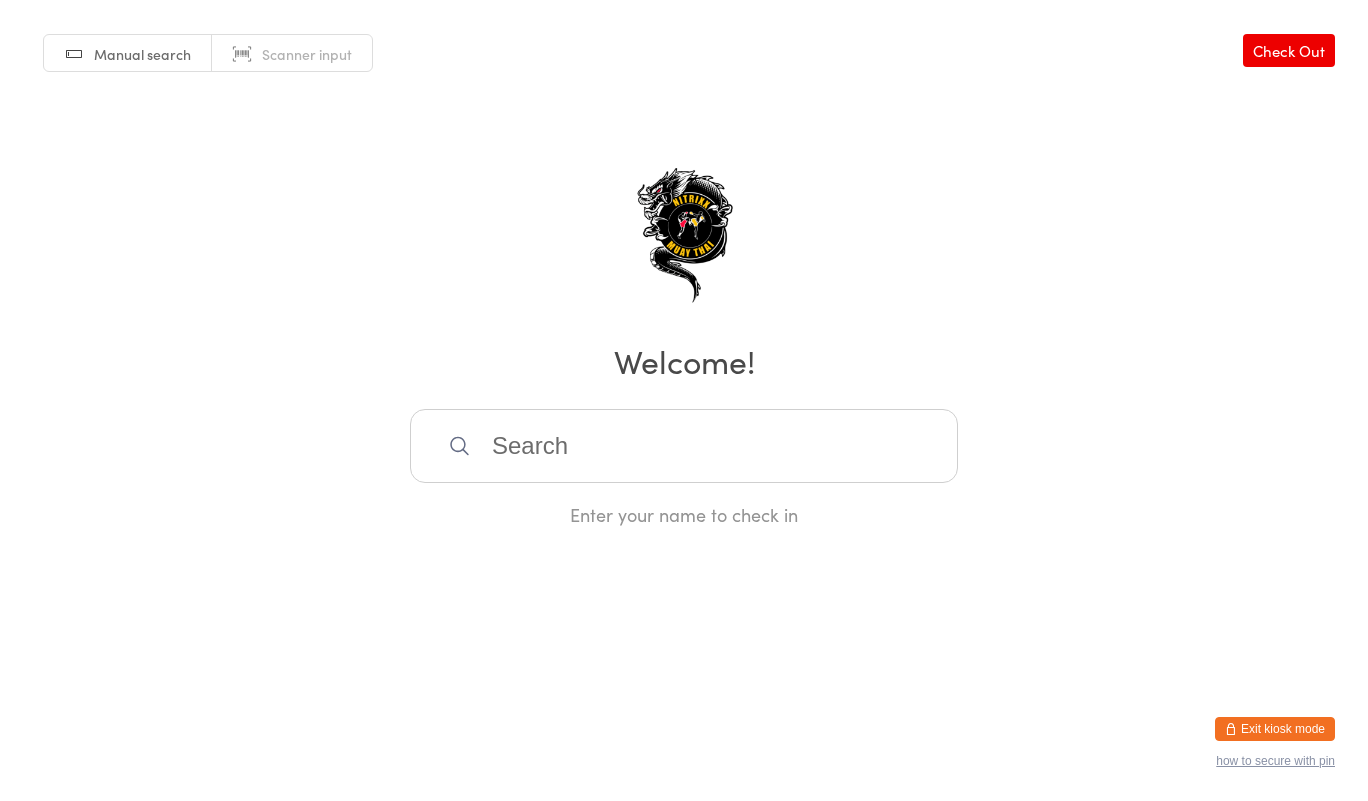 scroll, scrollTop: 0, scrollLeft: 0, axis: both 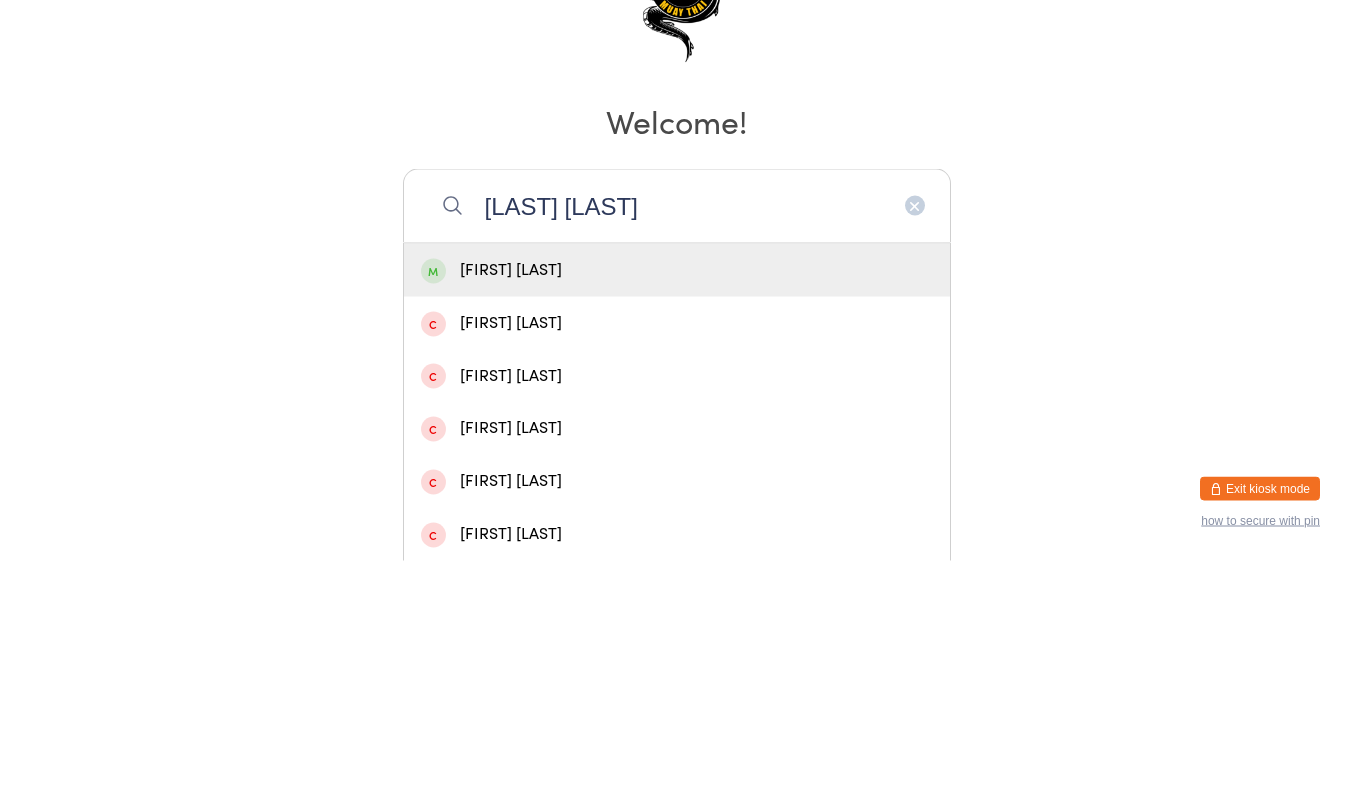 type on "[LAST] [LAST]" 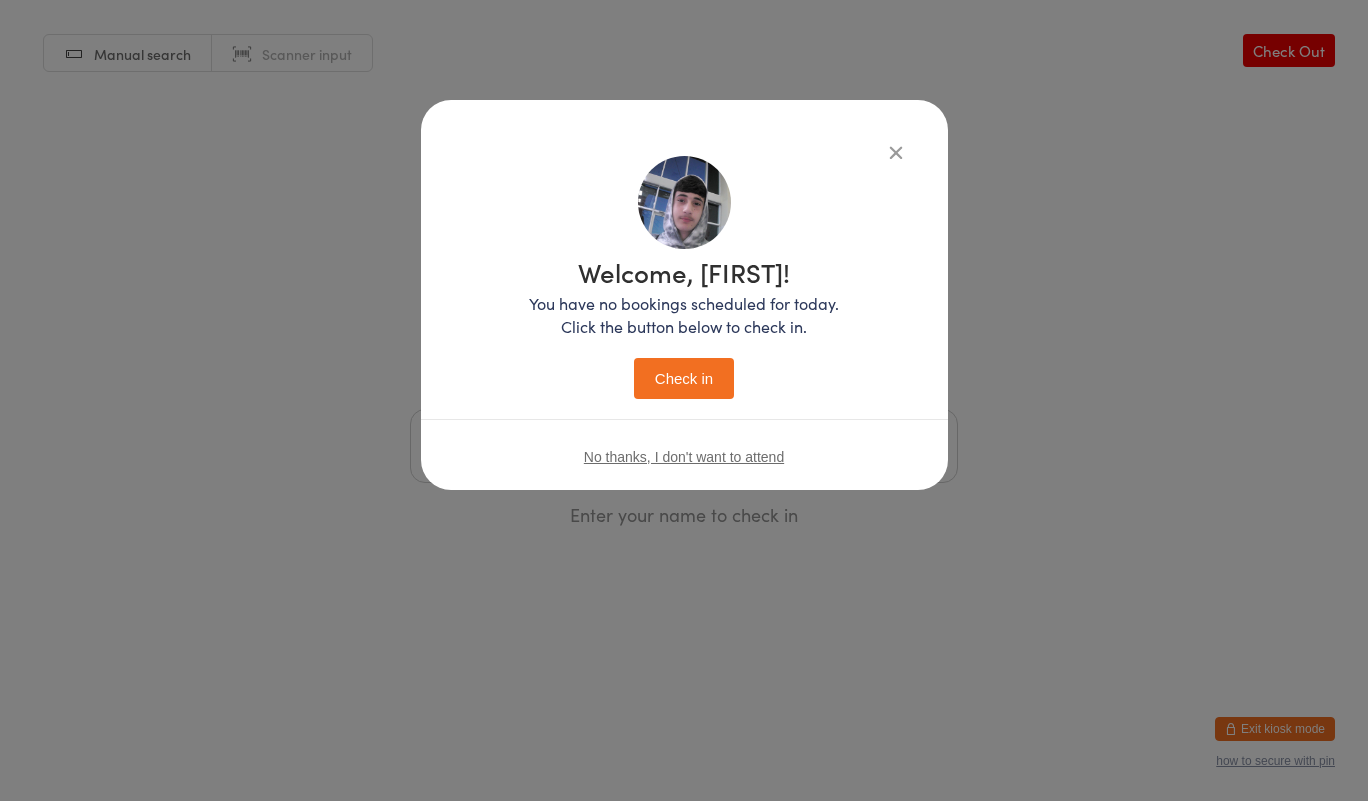 click on "Check in" at bounding box center (684, 378) 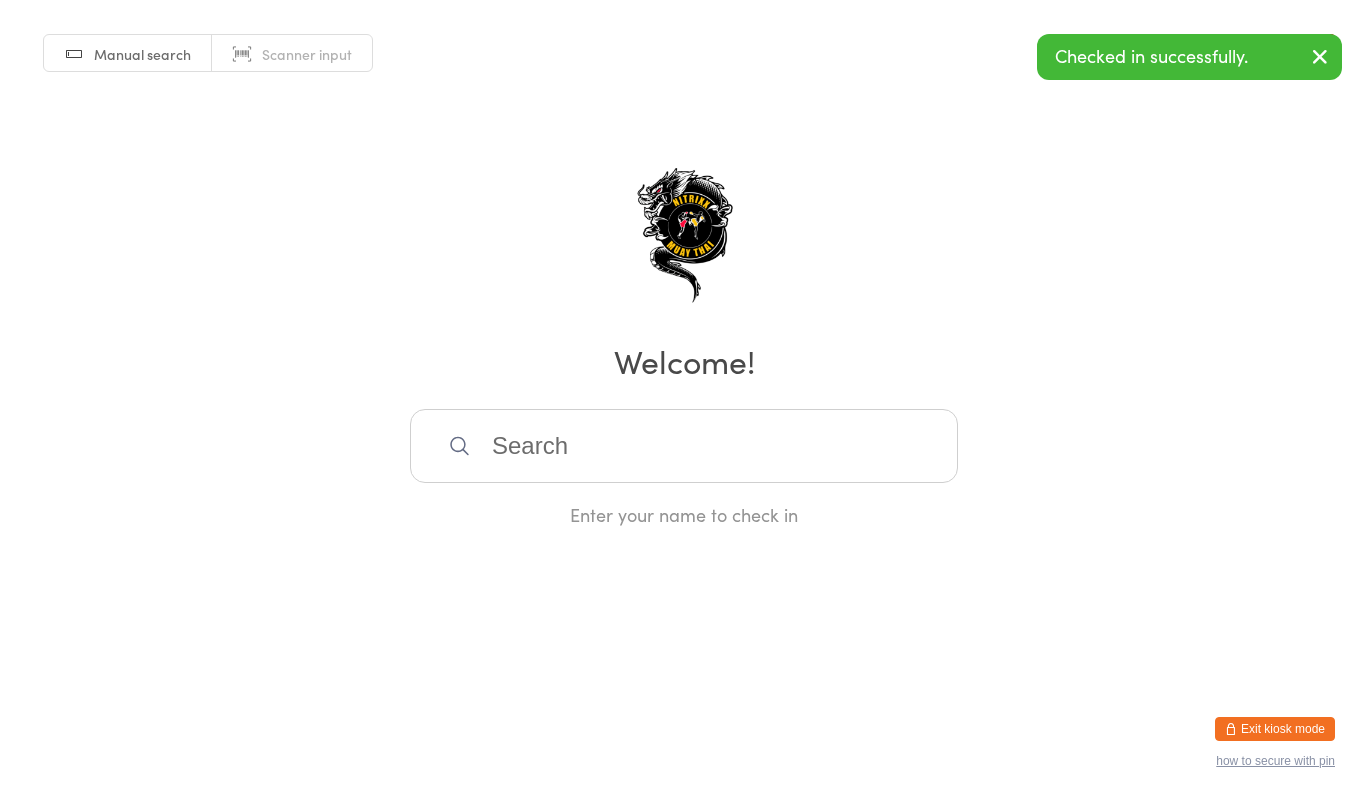 click at bounding box center [684, 446] 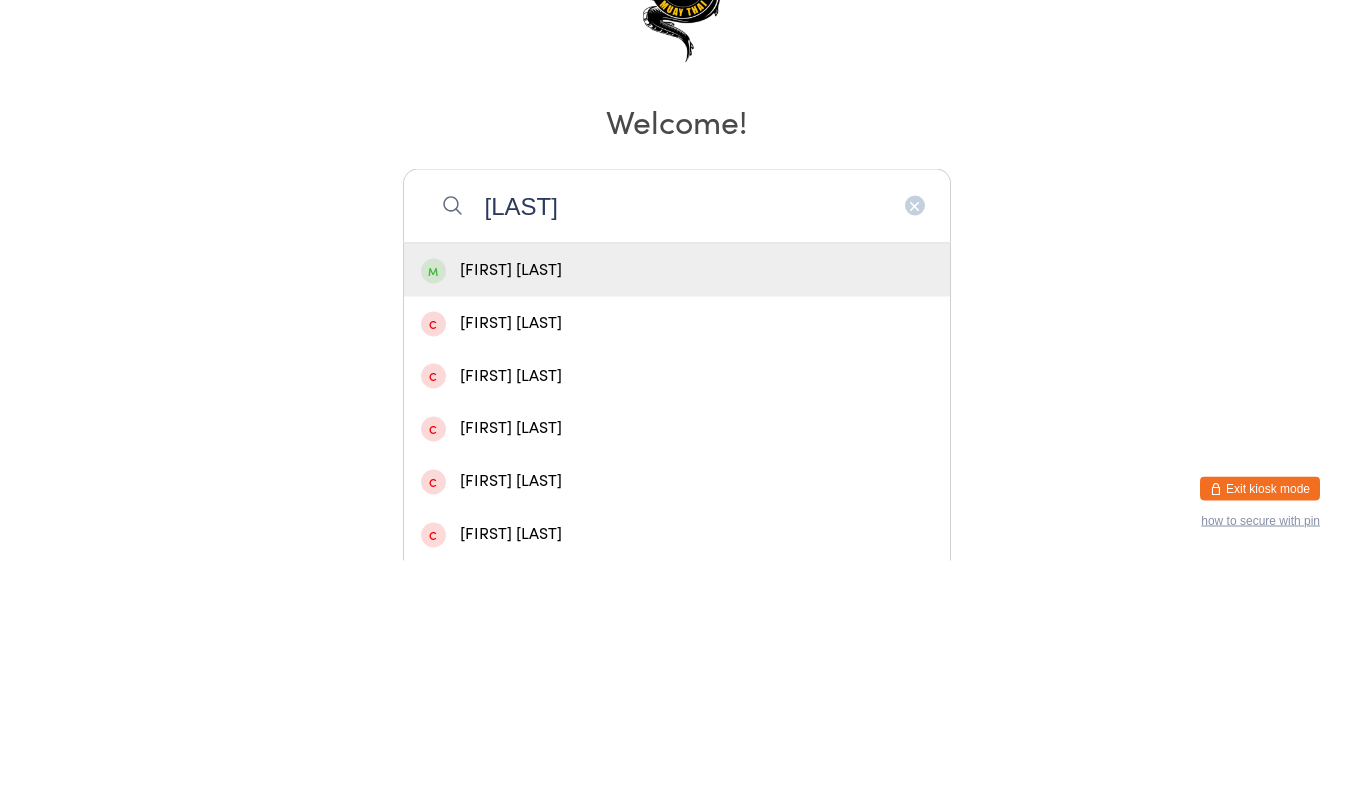 type on "[LAST]" 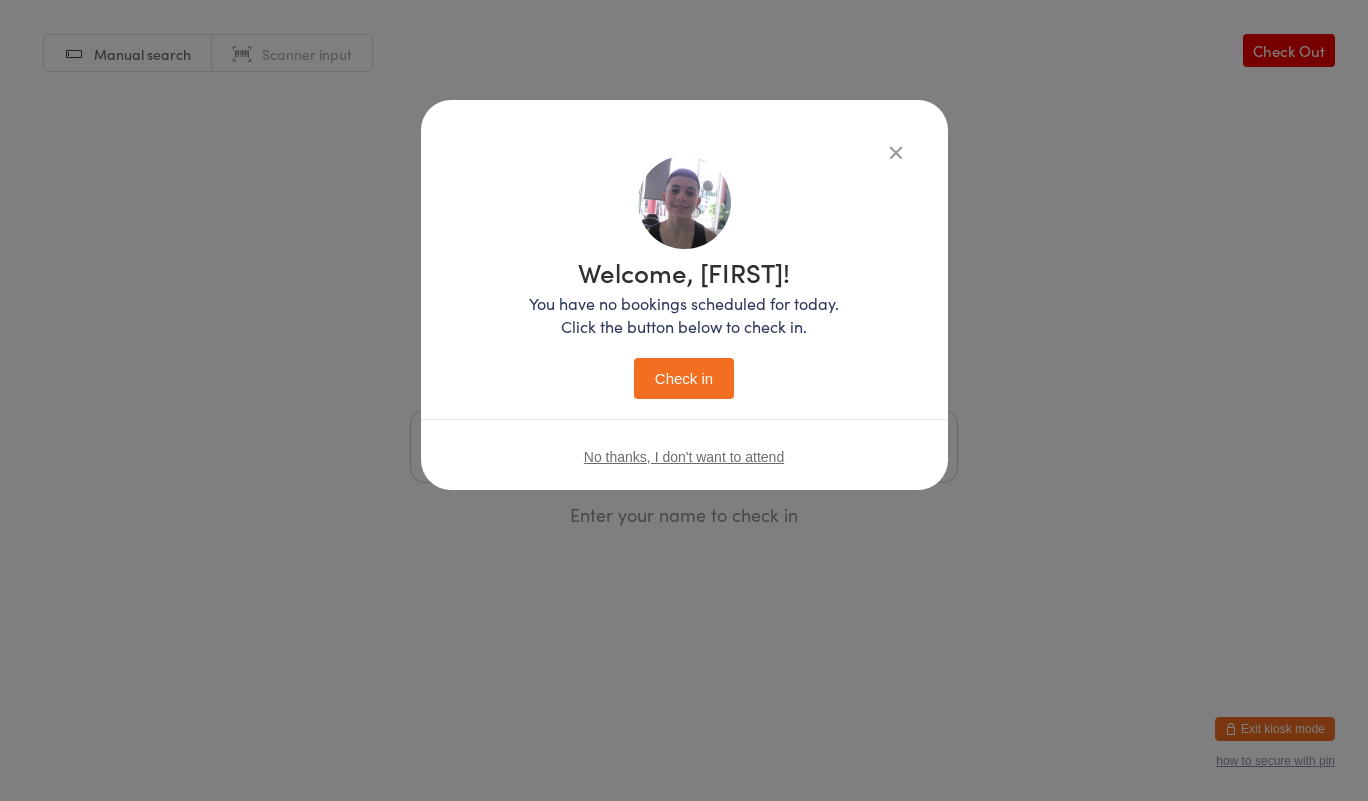 click at bounding box center (896, 152) 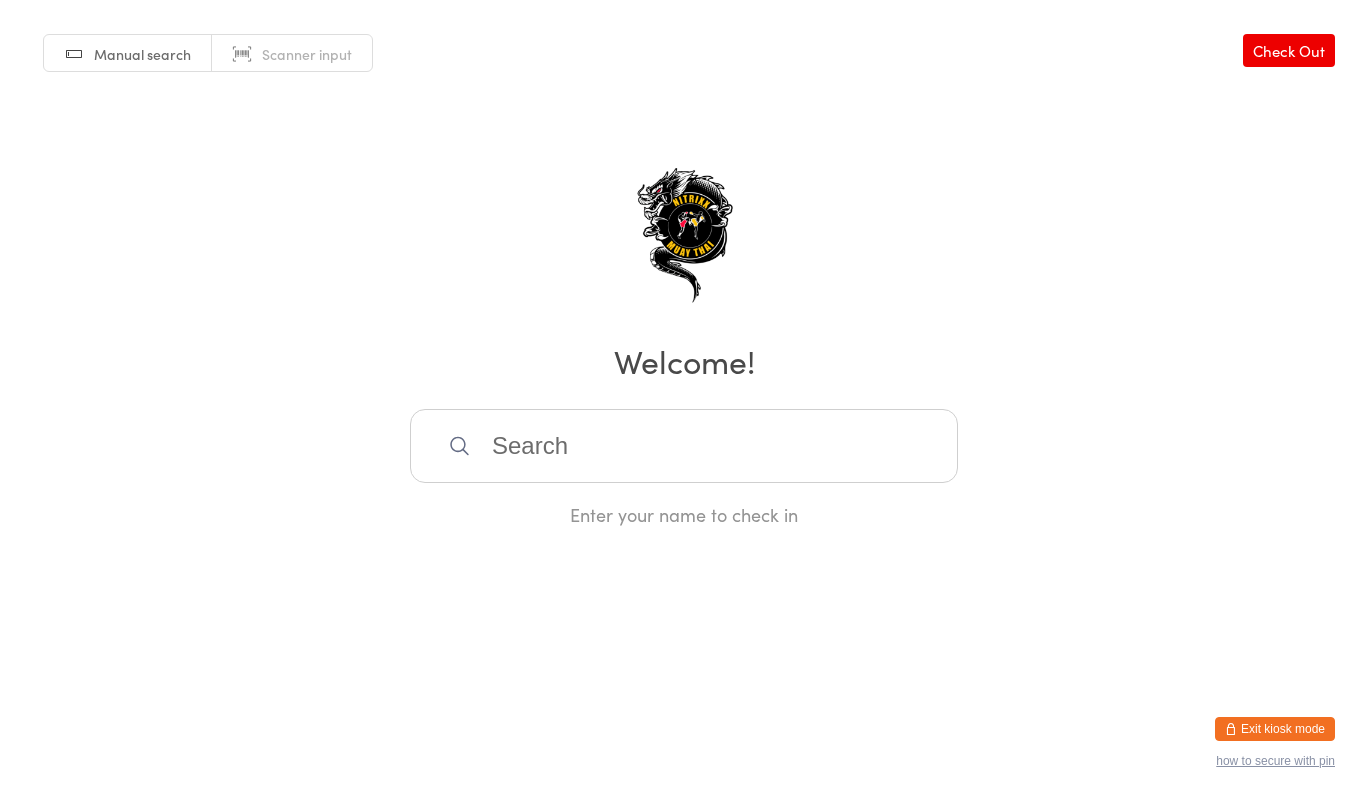 click at bounding box center (684, 446) 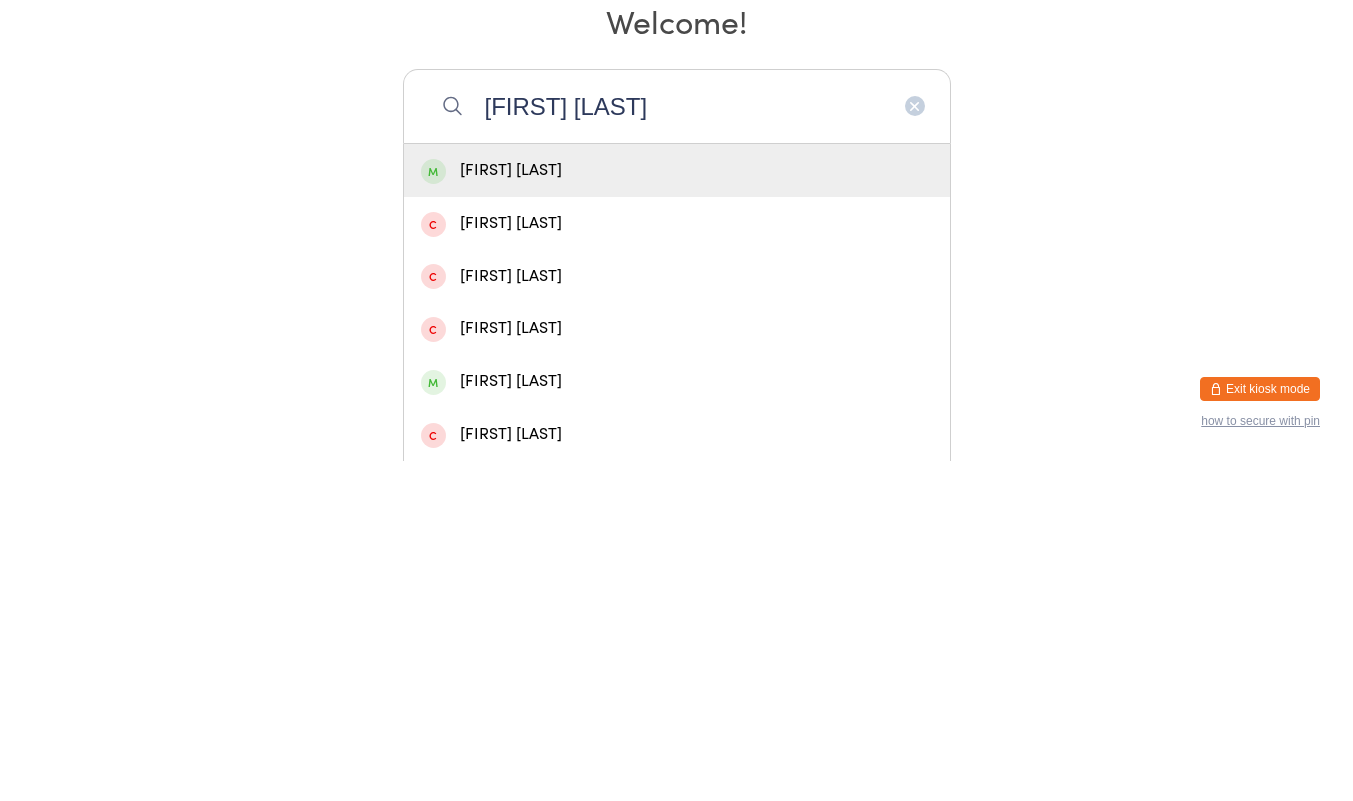 type on "[FIRST] [LAST]" 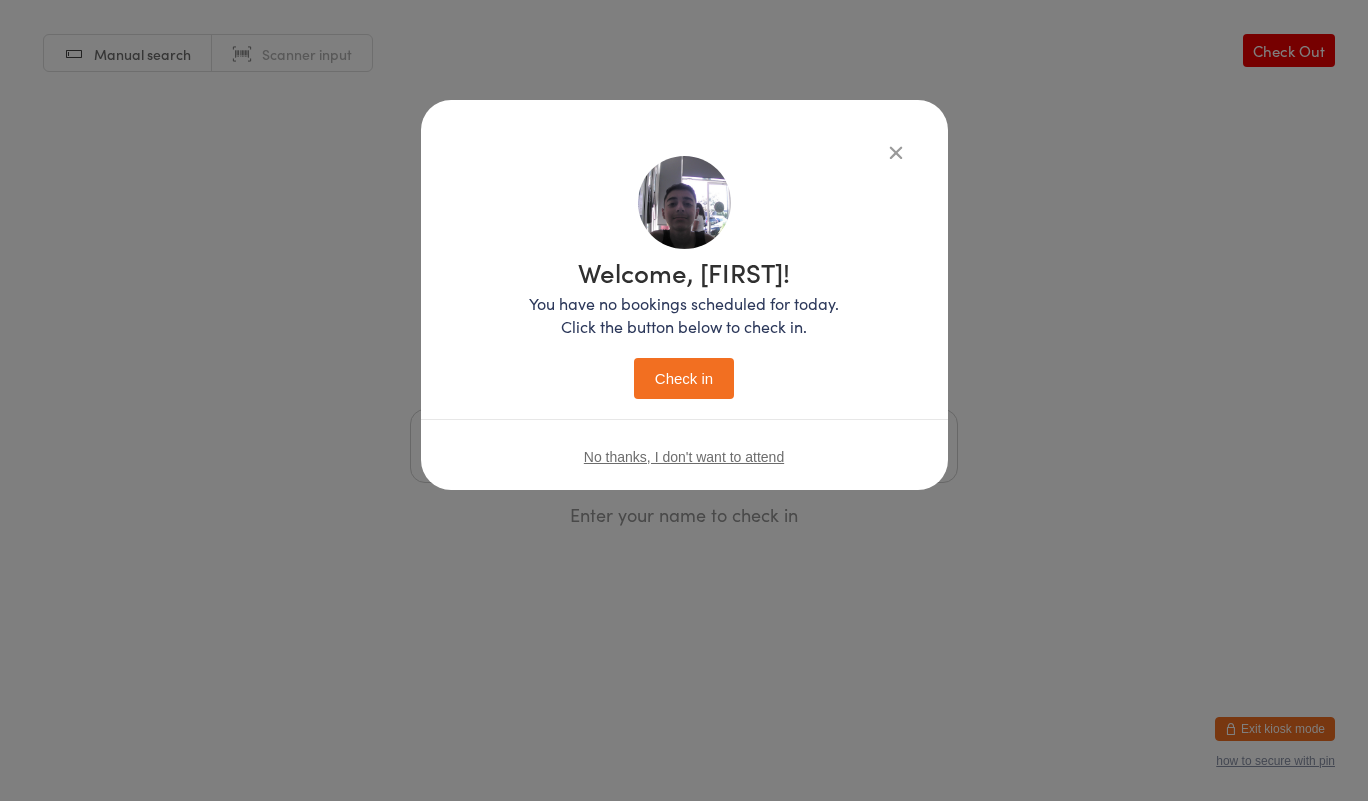 click at bounding box center [896, 152] 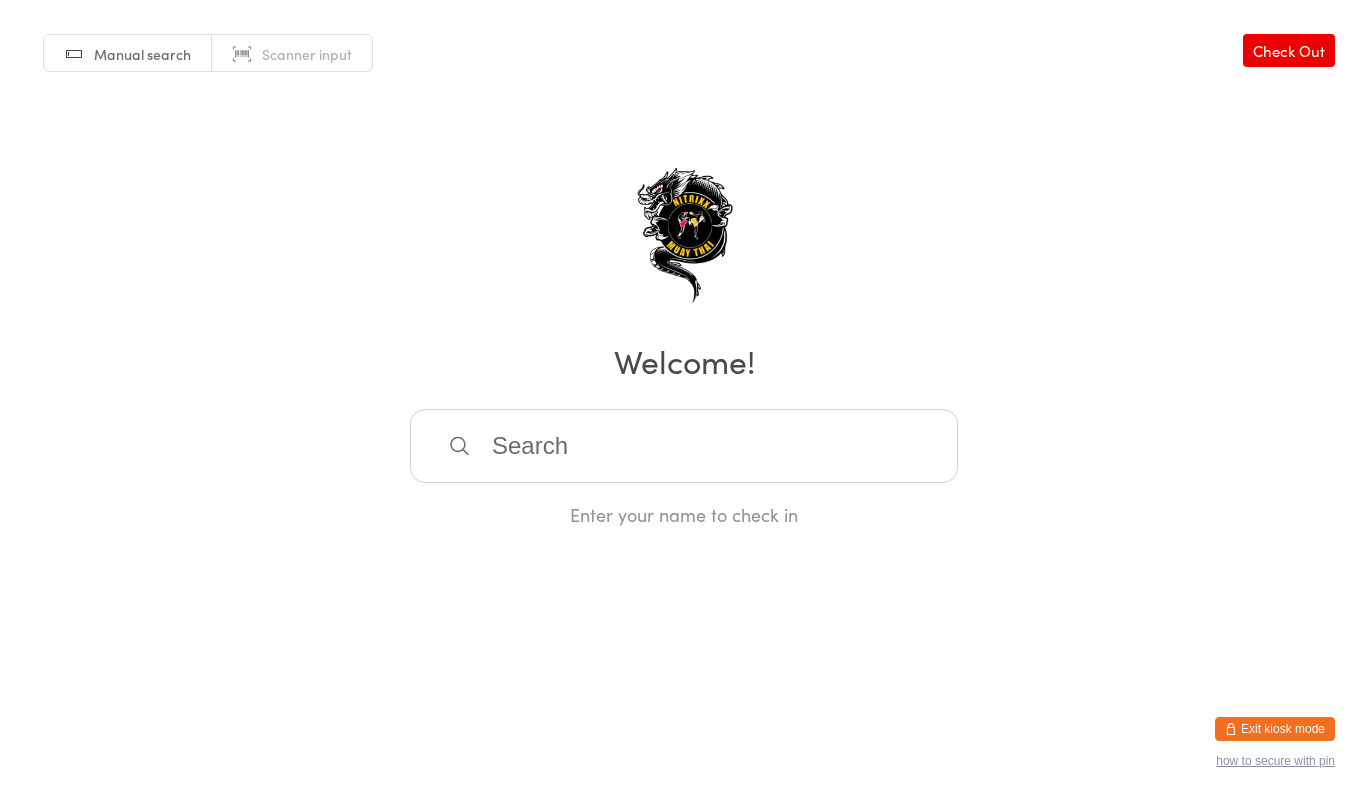 click at bounding box center [684, 446] 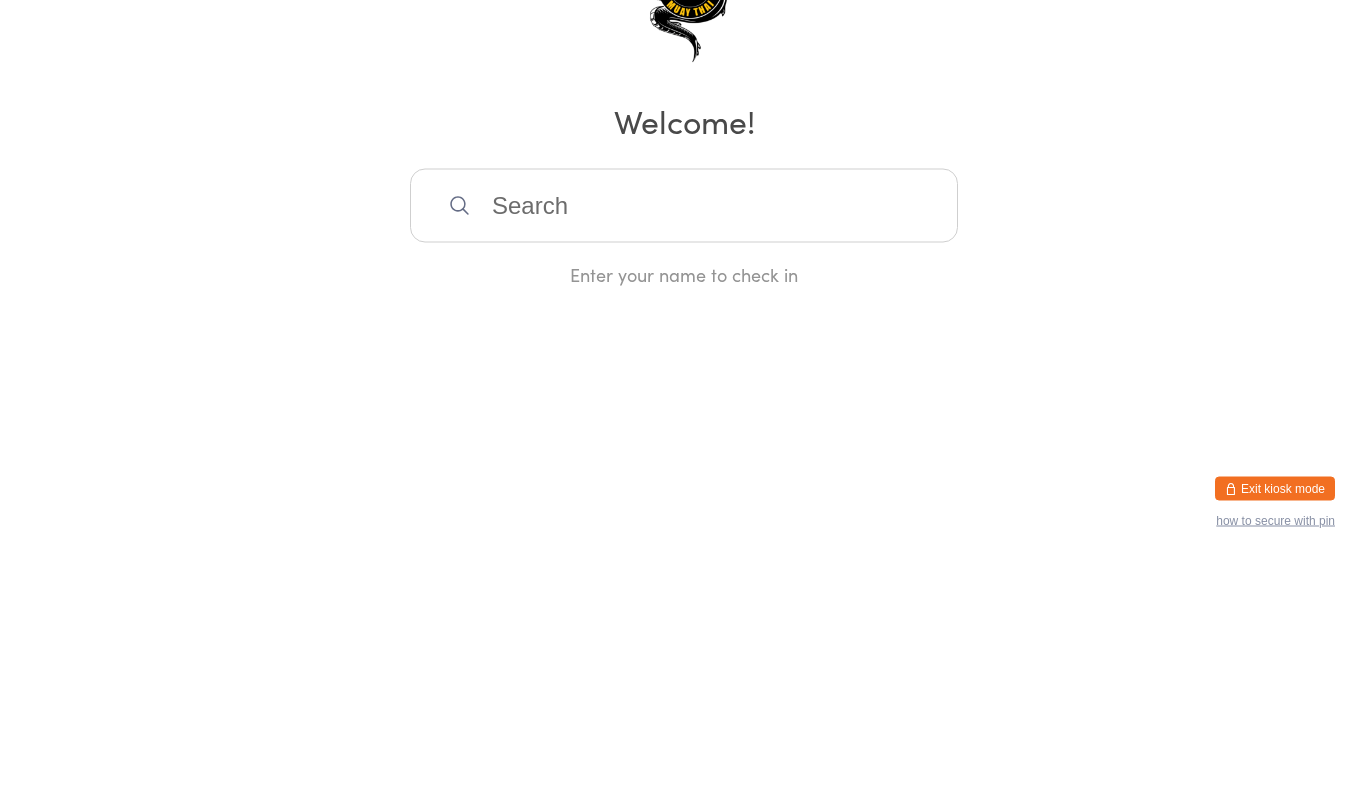 type on "u" 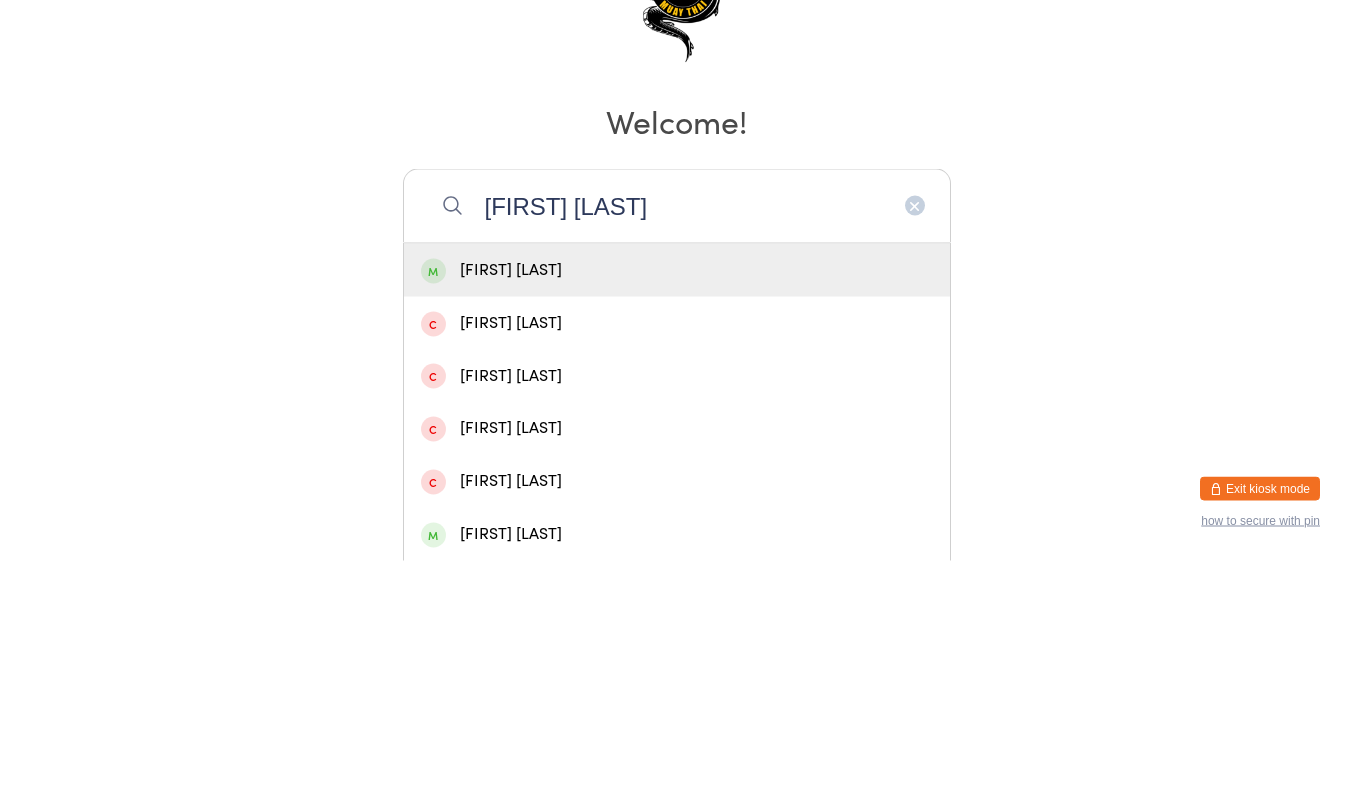 type on "[FIRST] [LAST]" 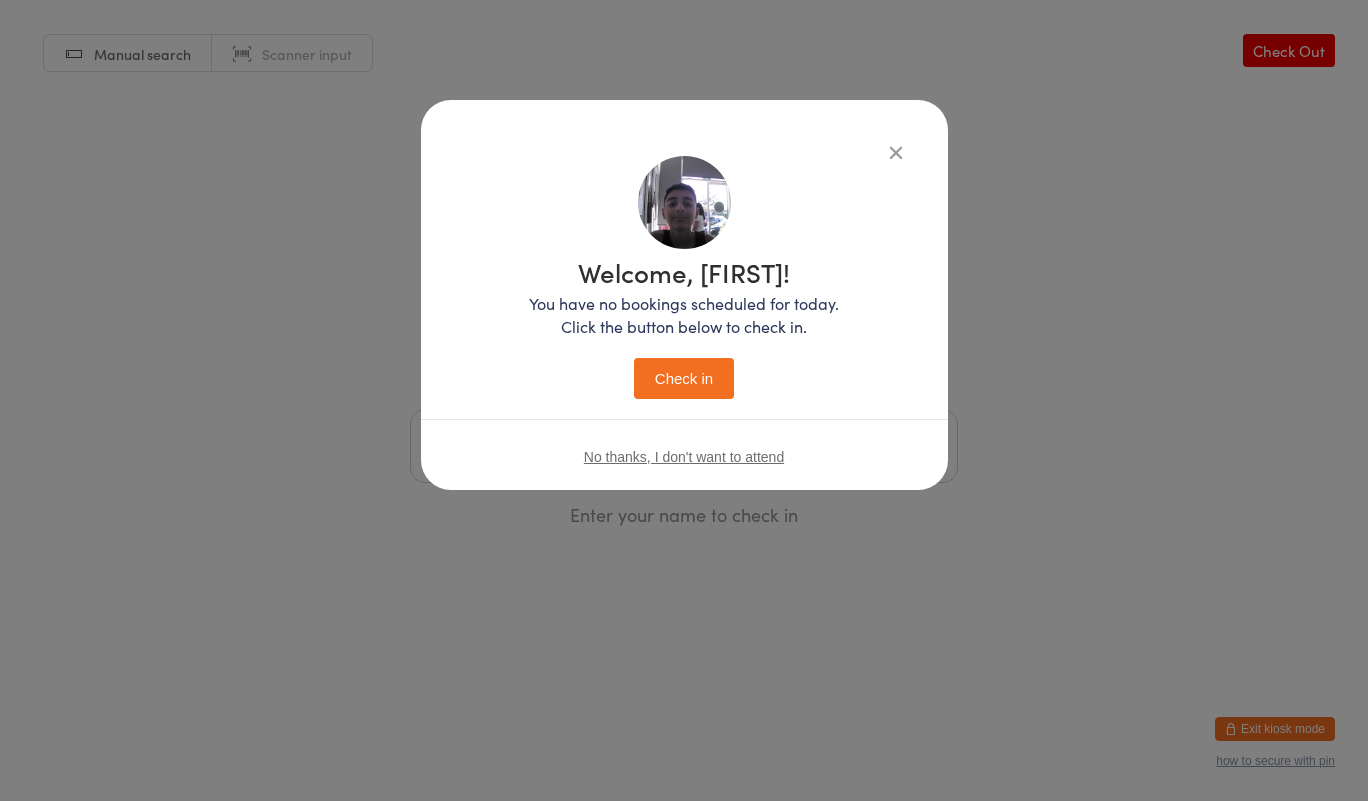 click on "Check in" at bounding box center (684, 378) 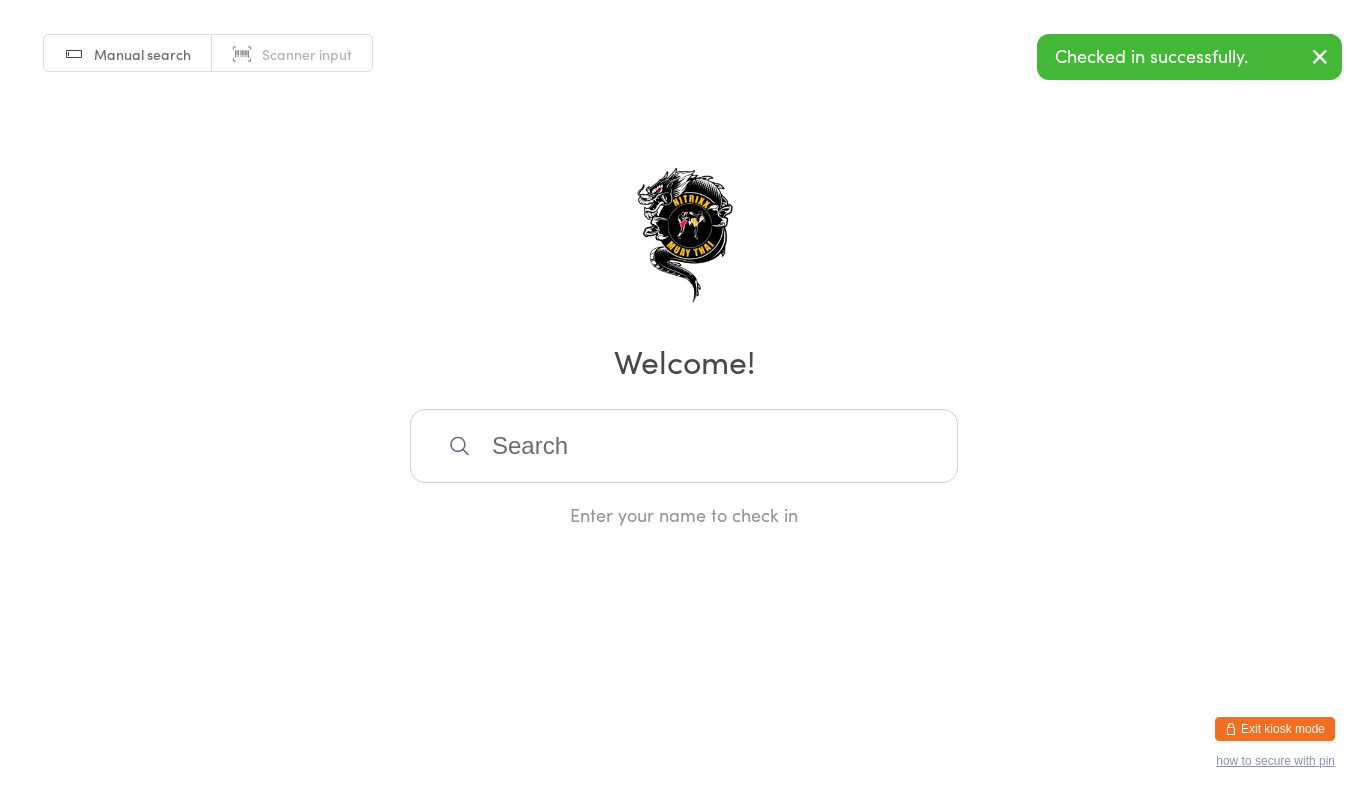 click at bounding box center (684, 446) 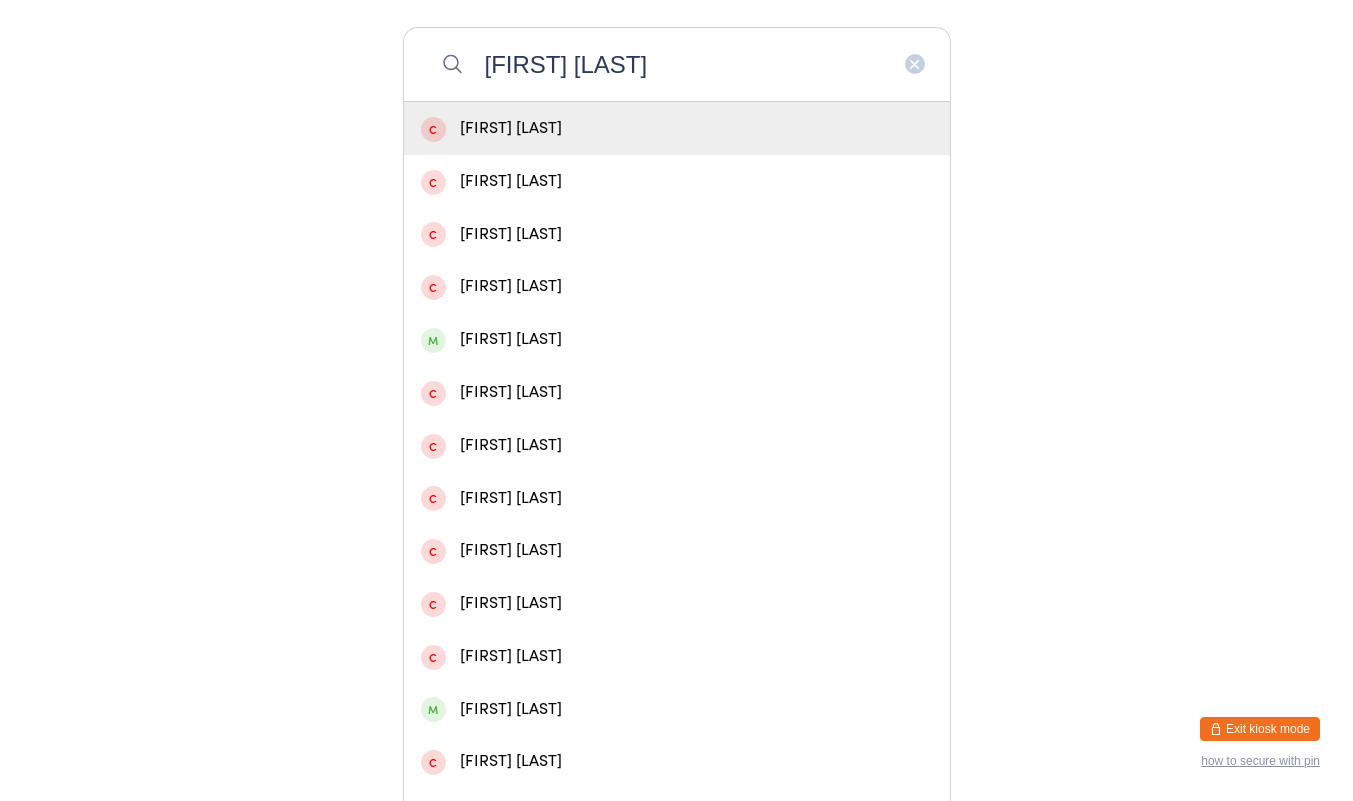 scroll, scrollTop: 352, scrollLeft: 0, axis: vertical 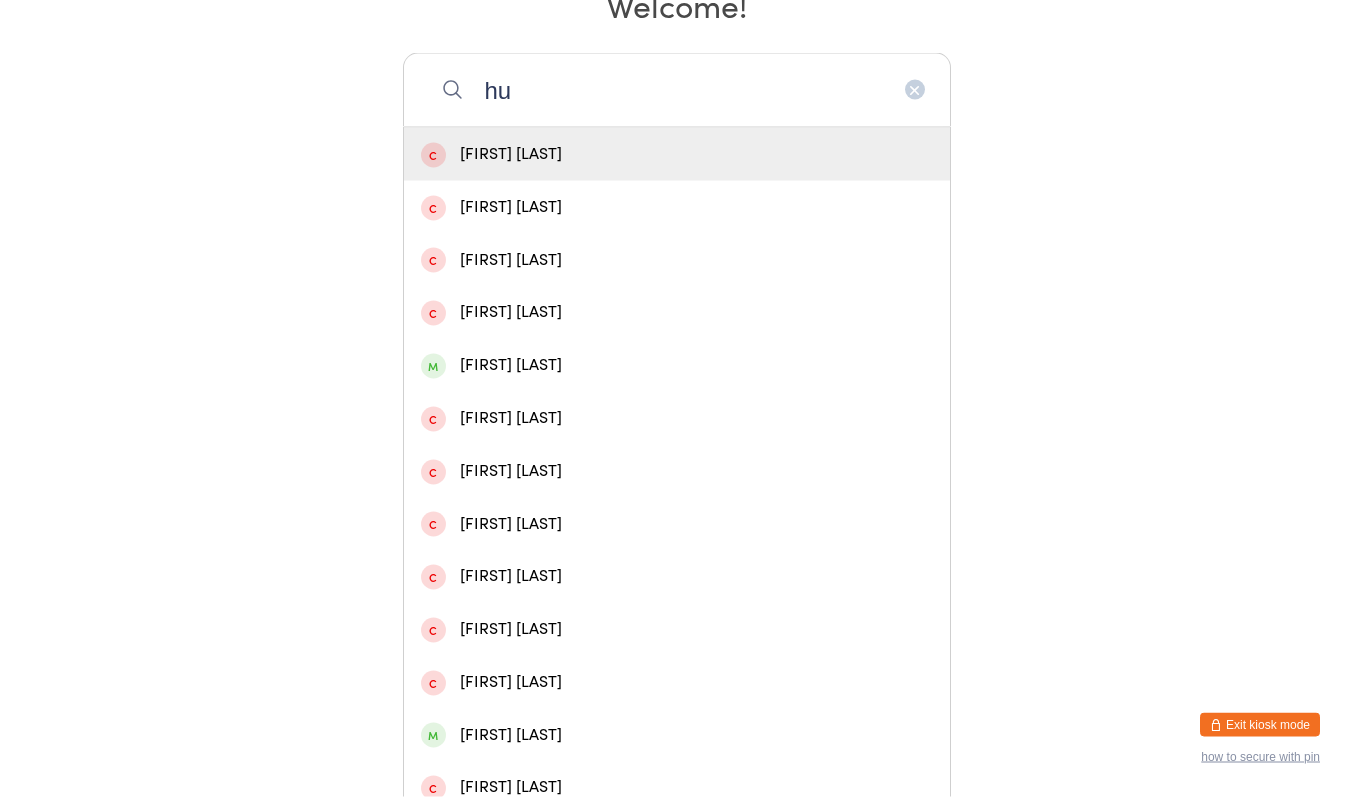 type on "h" 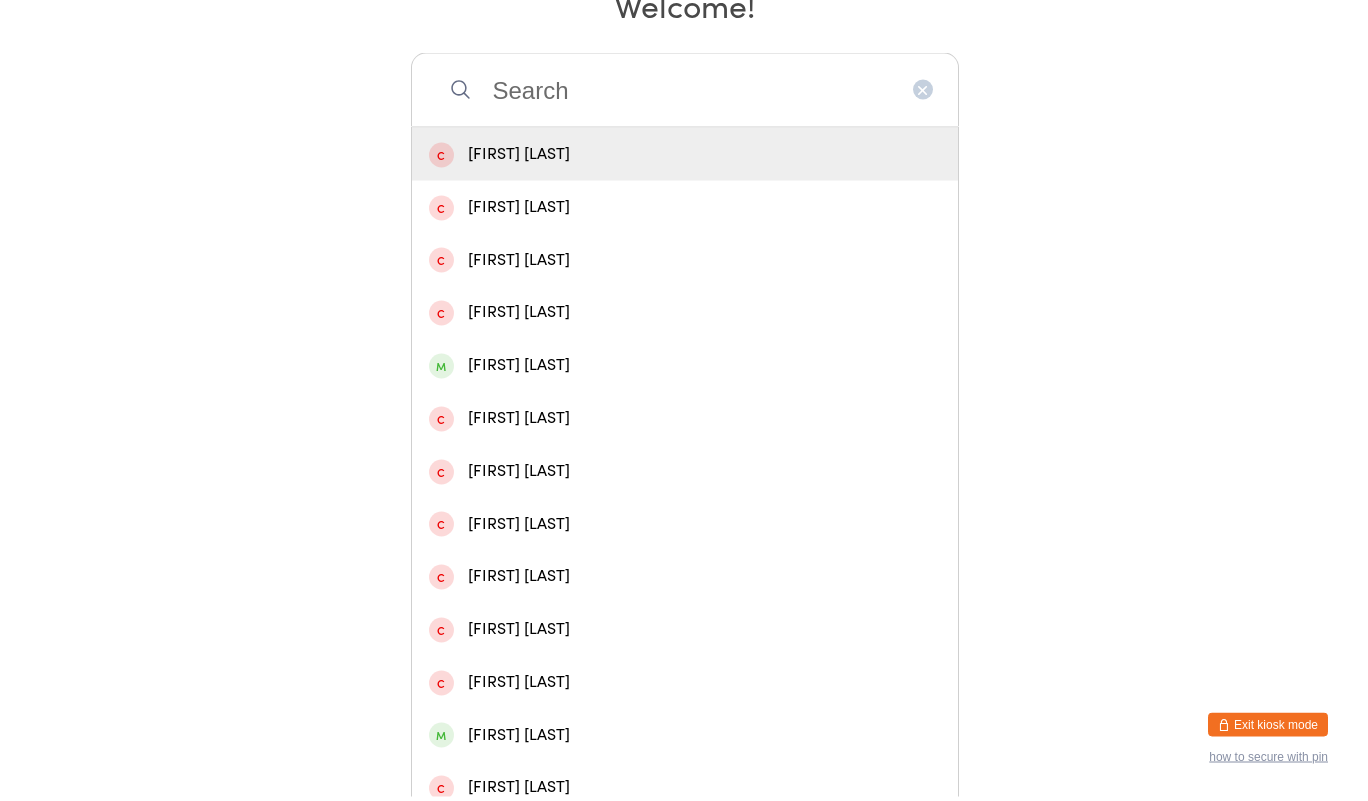 scroll, scrollTop: 0, scrollLeft: 0, axis: both 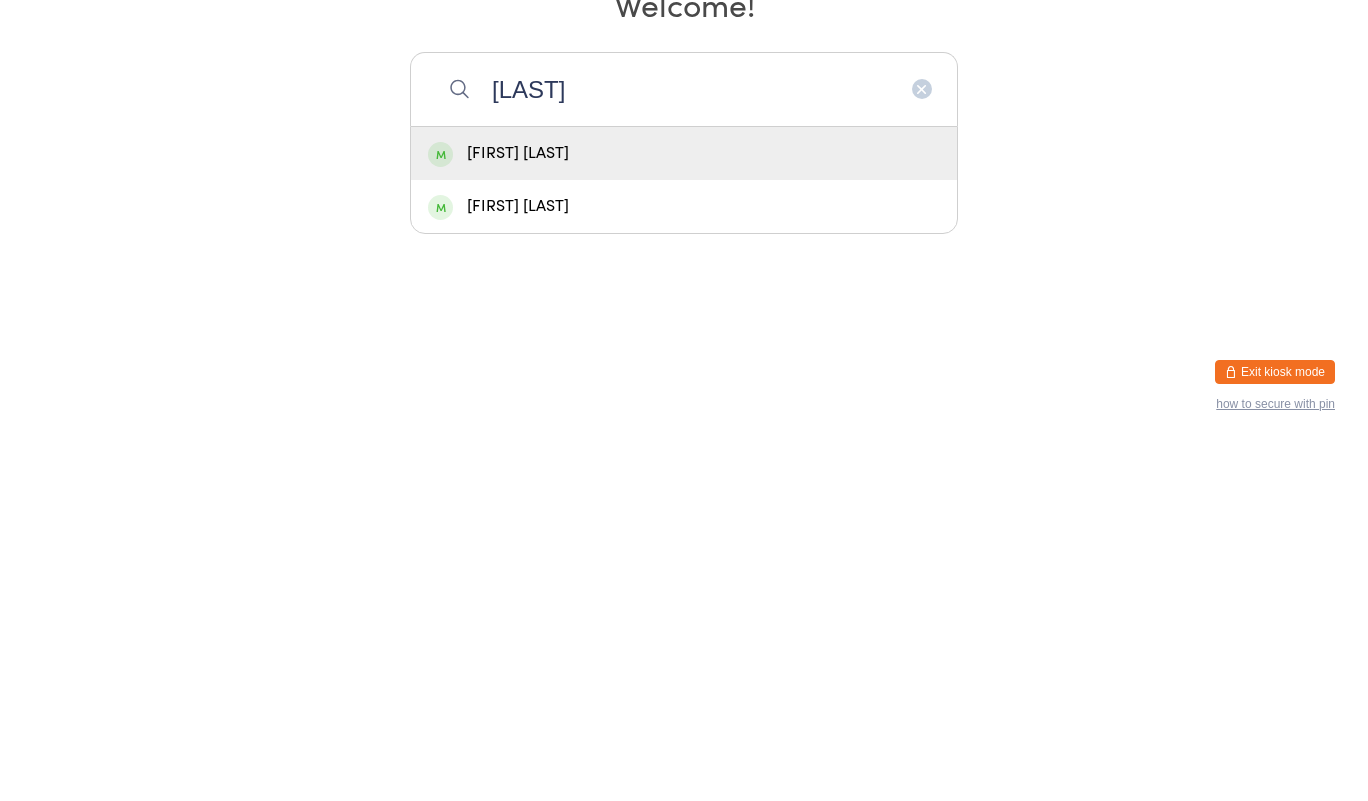 type on "[LAST]" 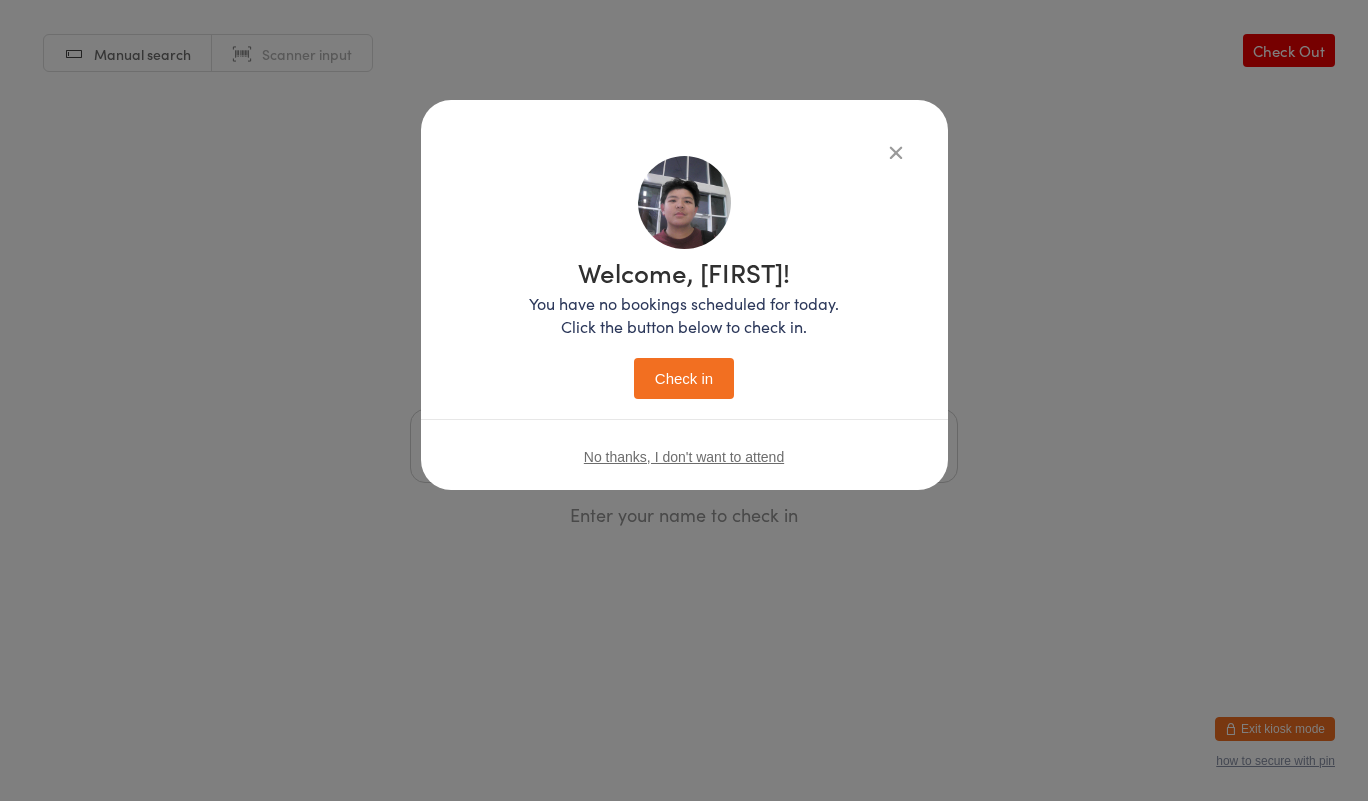 click on "Check in" at bounding box center [684, 378] 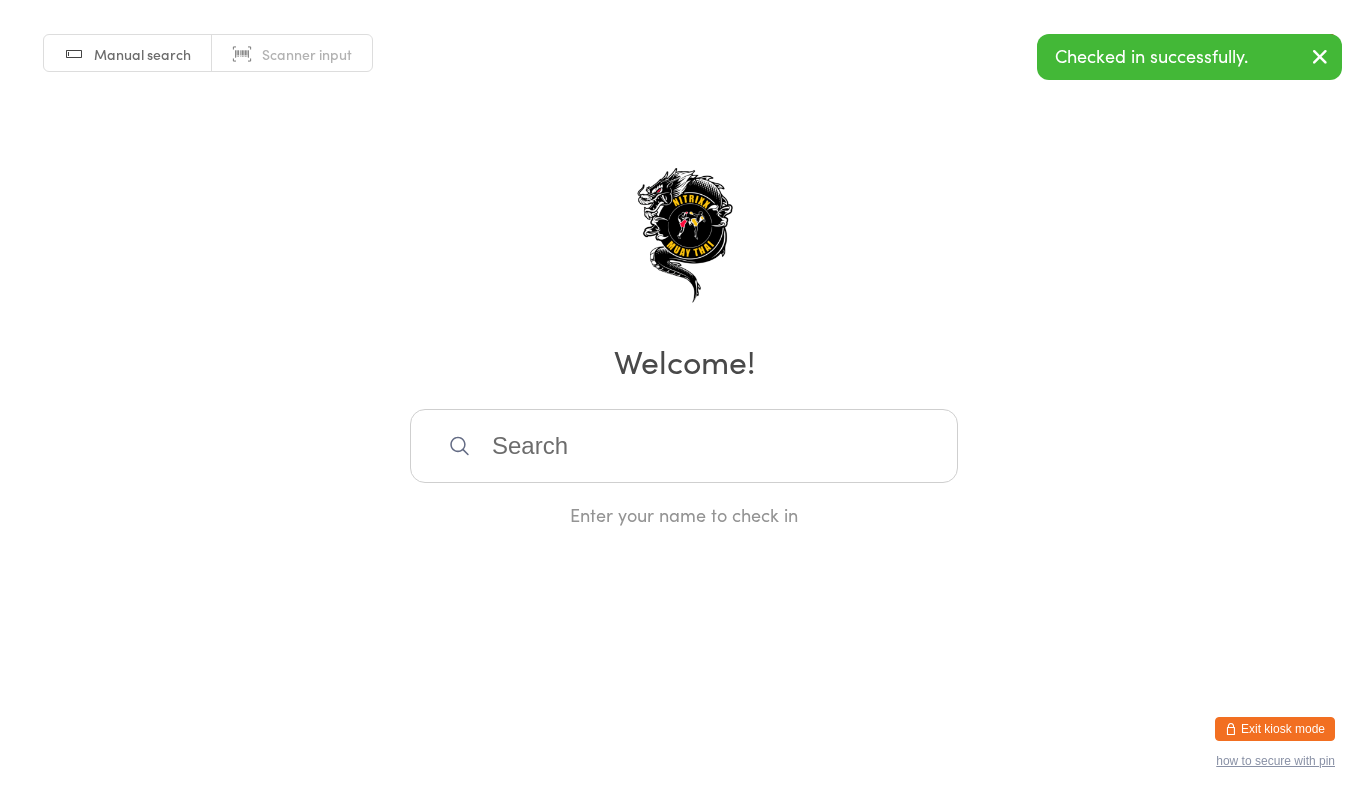 click at bounding box center [684, 446] 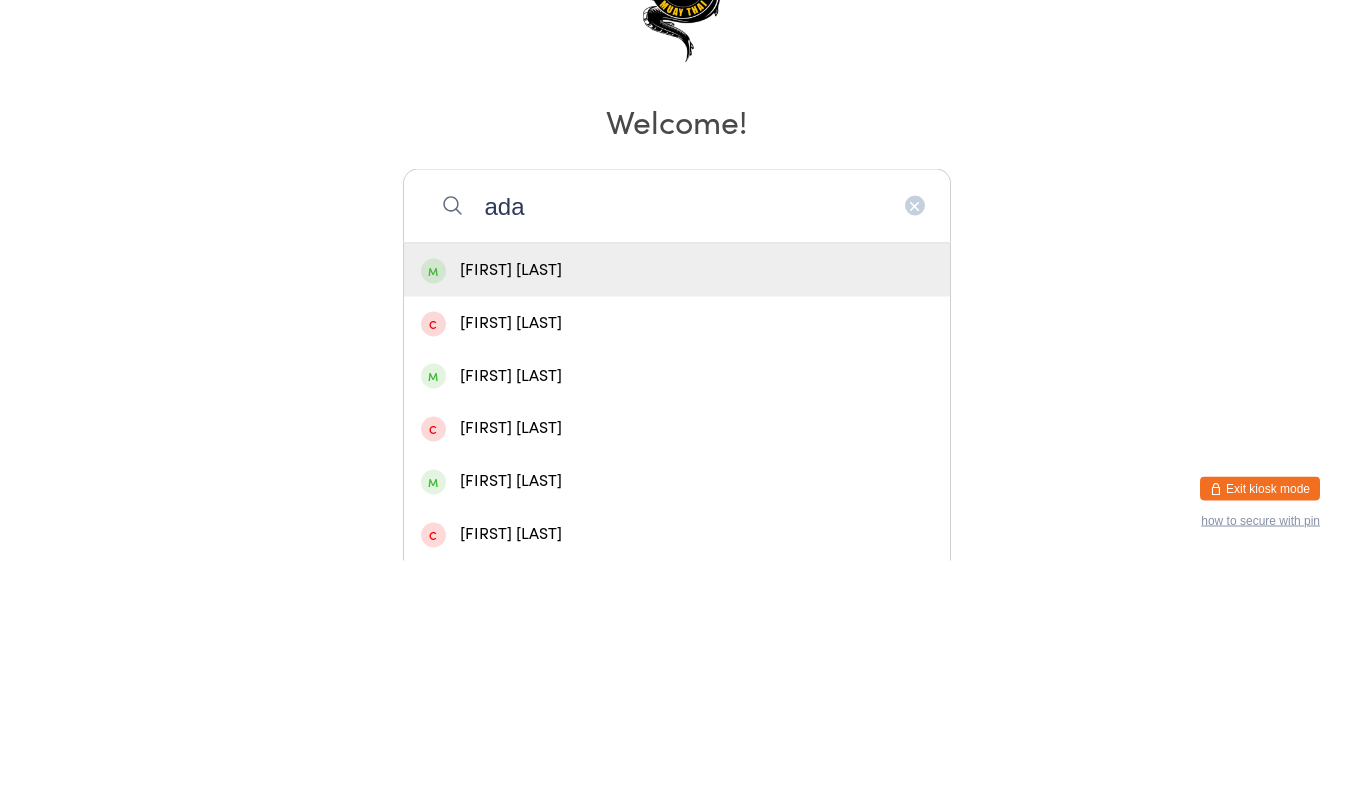 type on "ada" 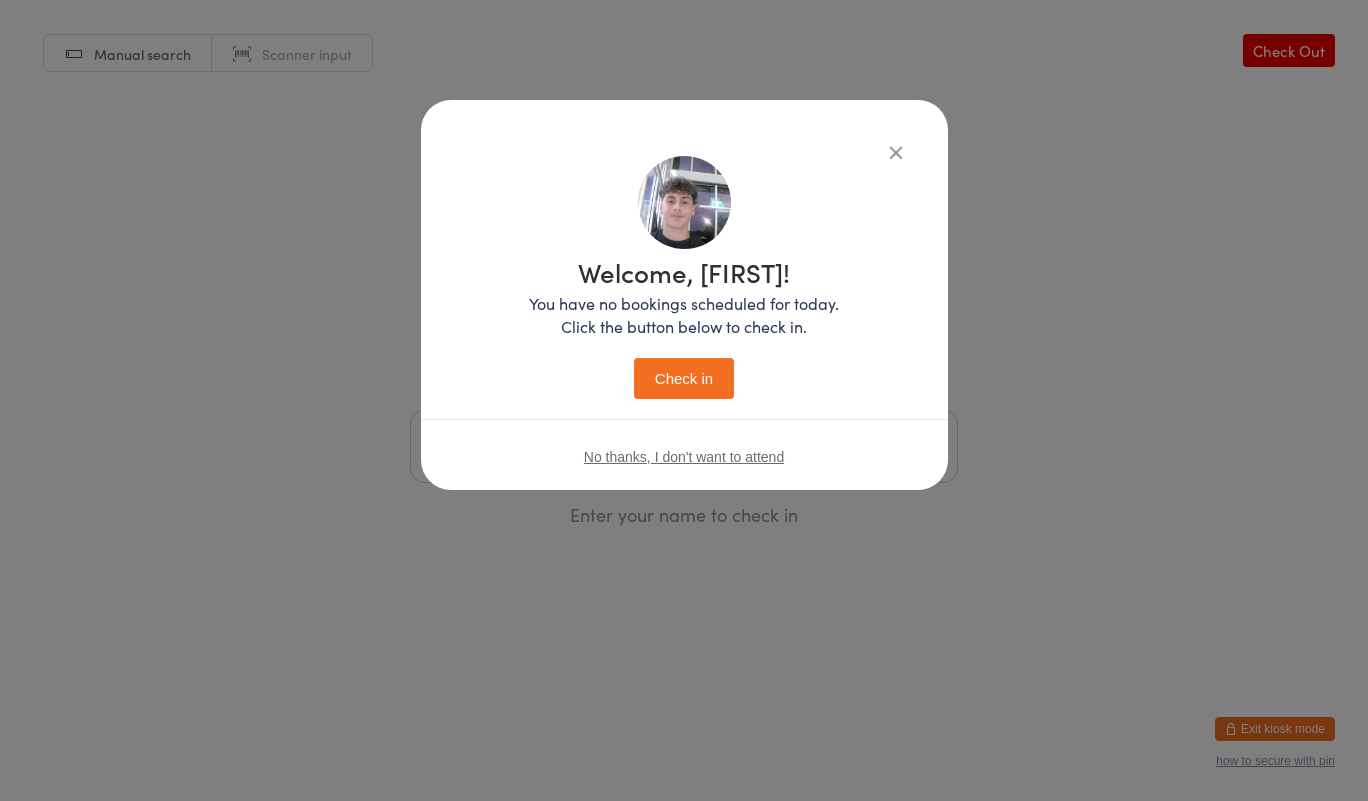click on "Check in" at bounding box center (684, 378) 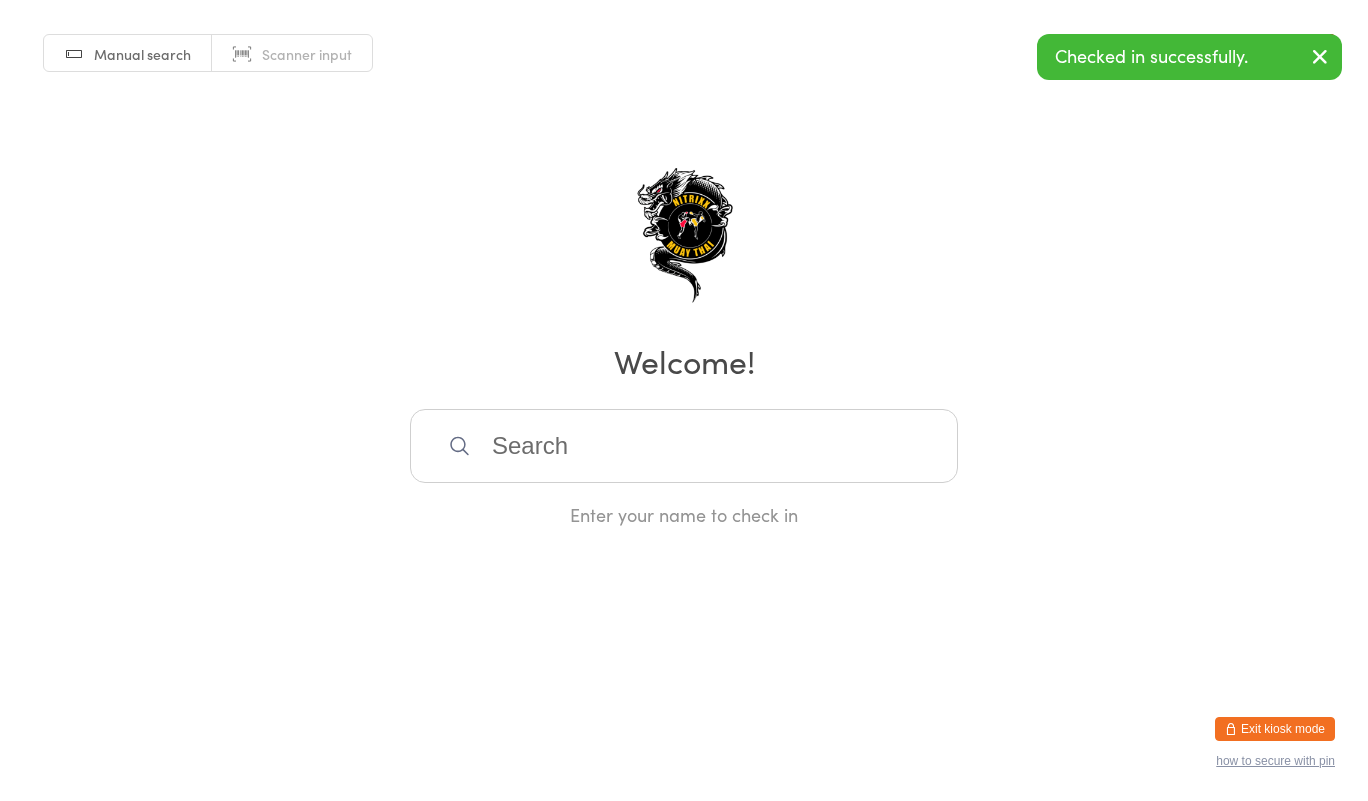 click at bounding box center [684, 446] 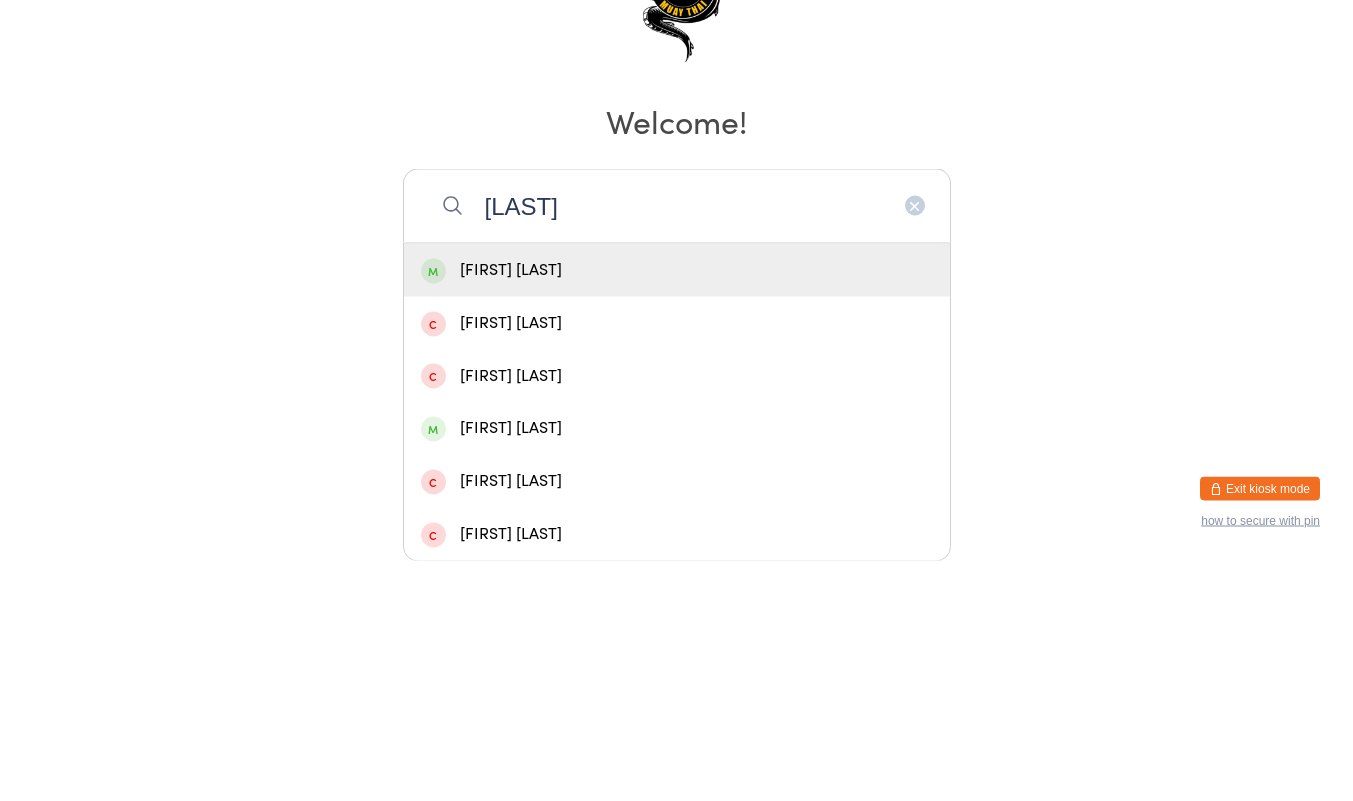 type on "[LAST]" 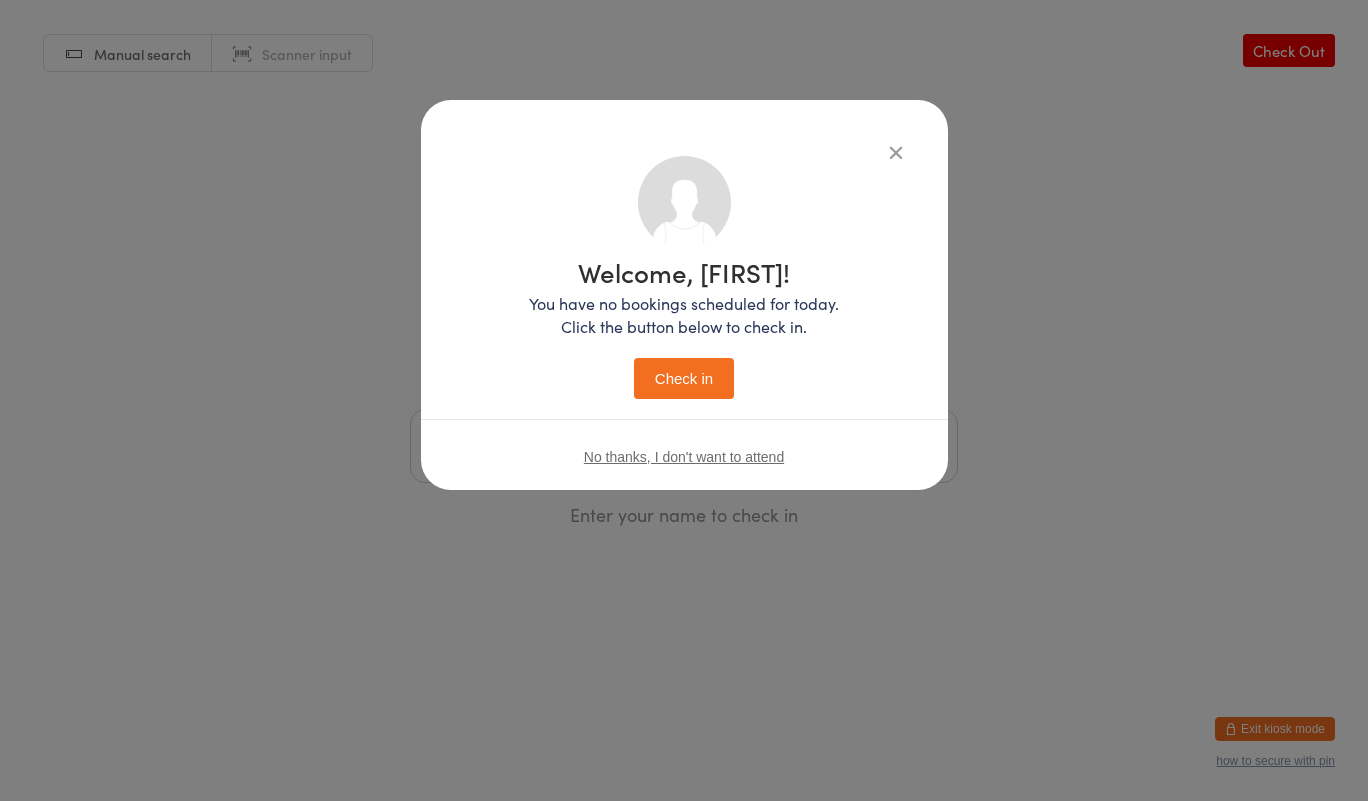 click on "Check in" at bounding box center [684, 378] 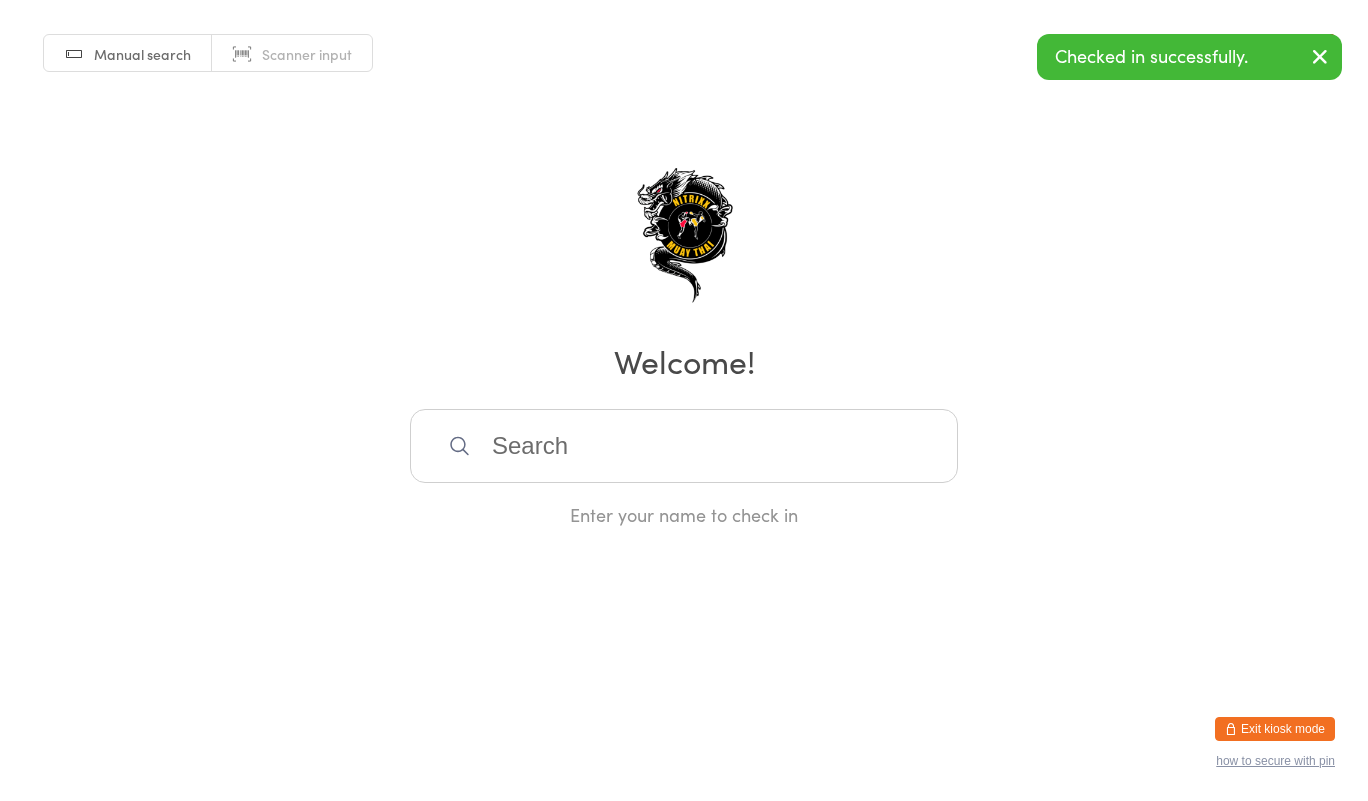 click at bounding box center (684, 446) 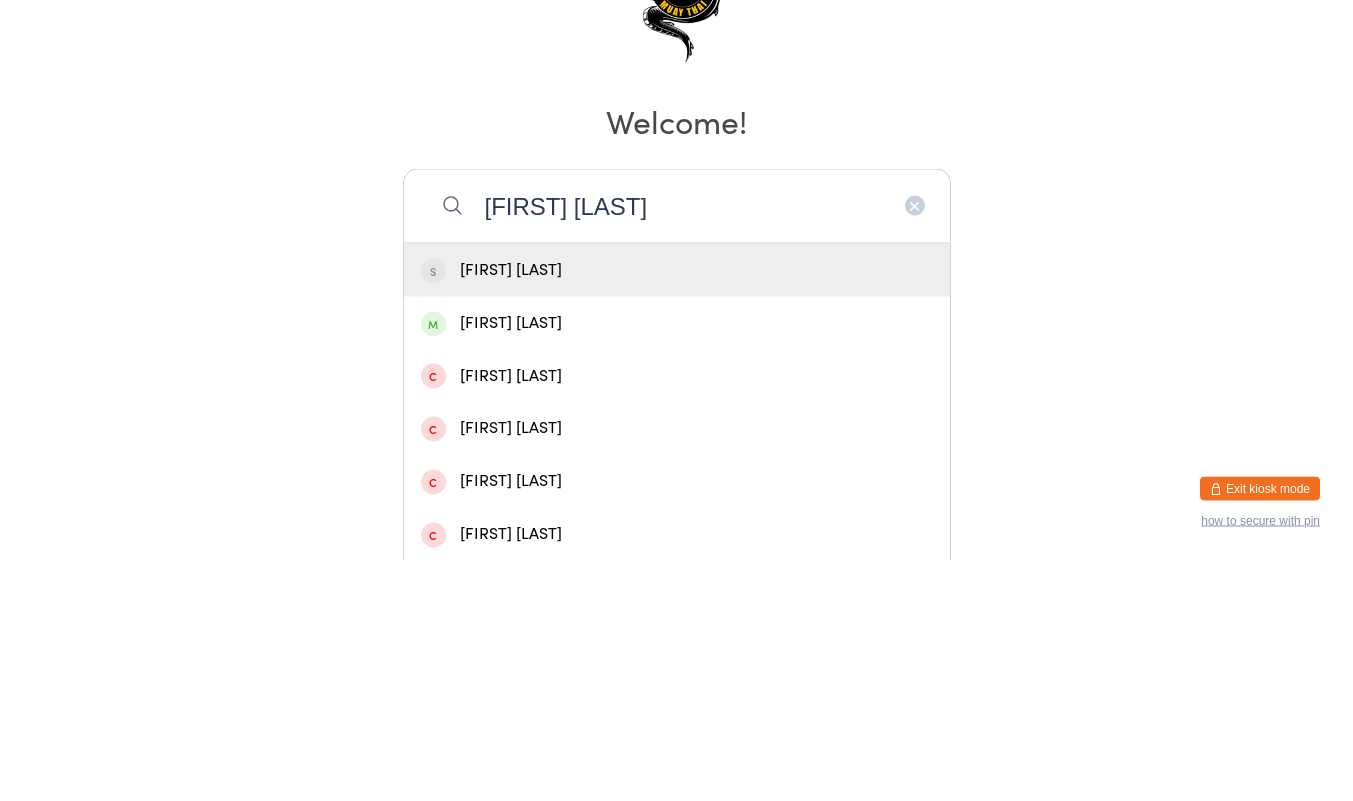 type on "[FIRST] [LAST]" 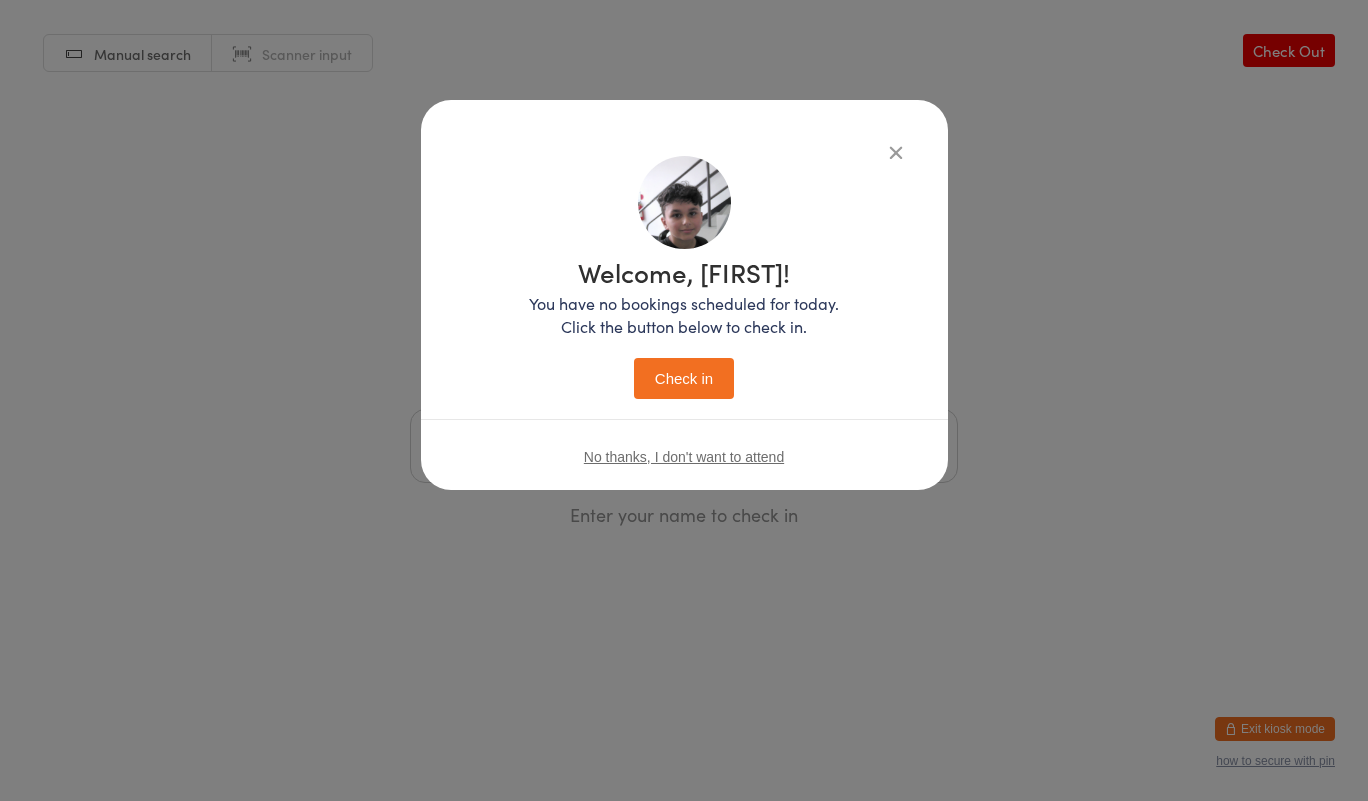 click on "Welcome, [FIRST]!" at bounding box center (684, 272) 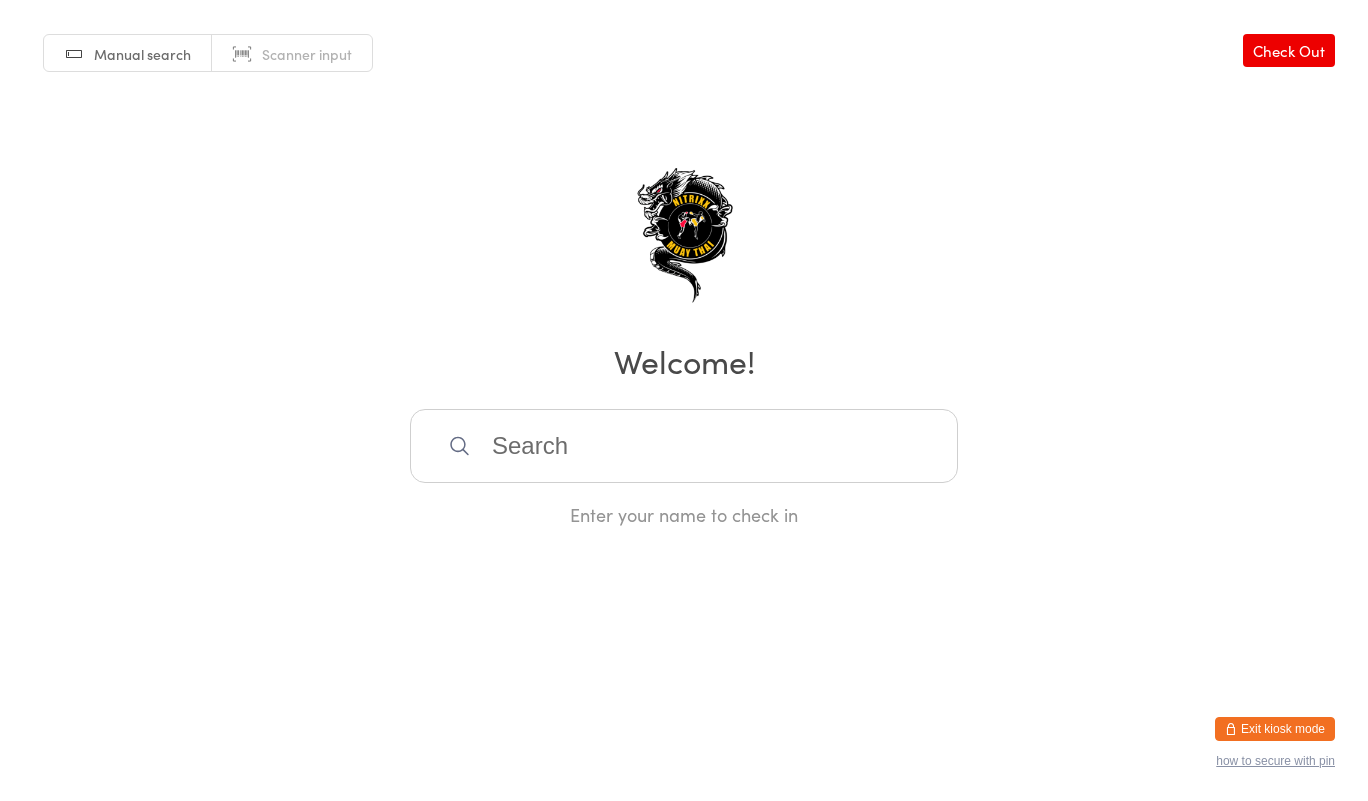 click at bounding box center (684, 446) 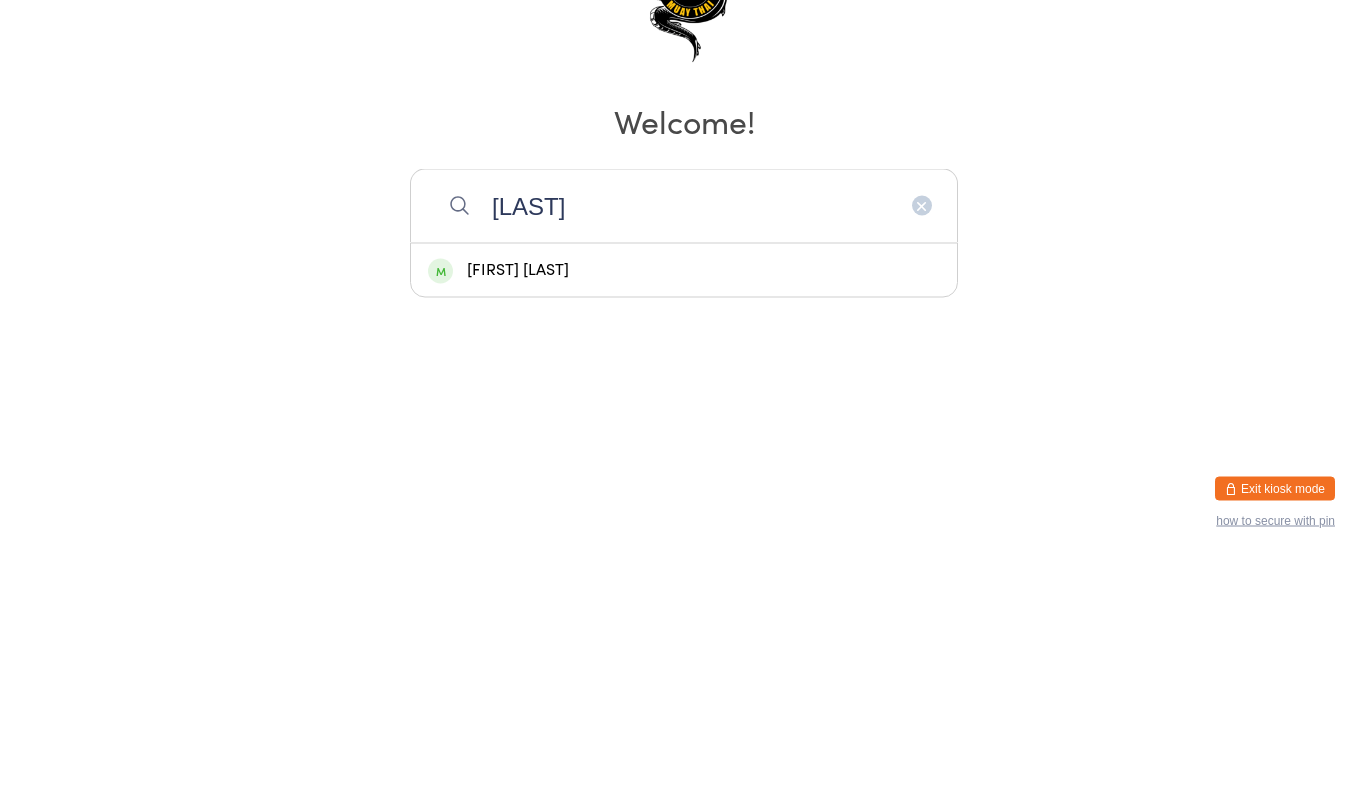type on "[LAST]" 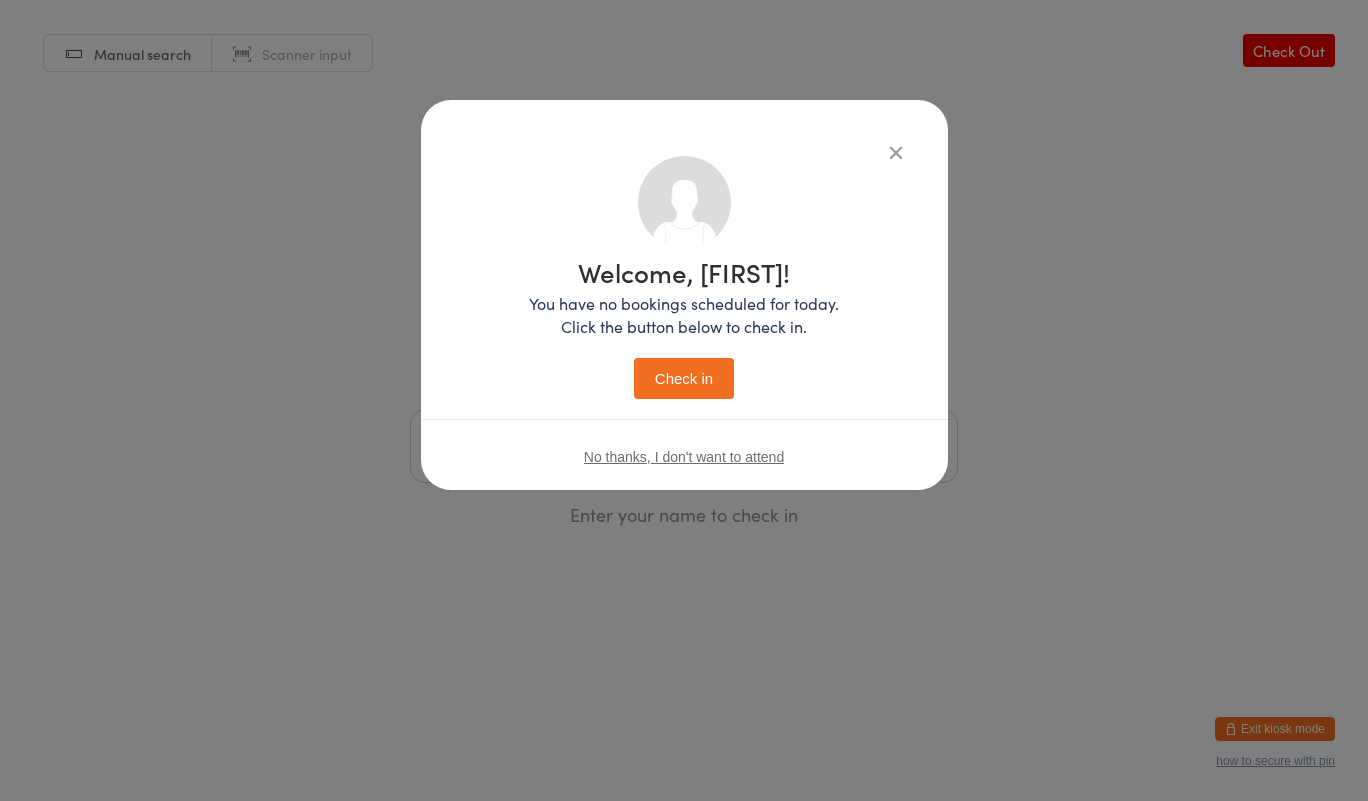 click on "Check in" at bounding box center (684, 378) 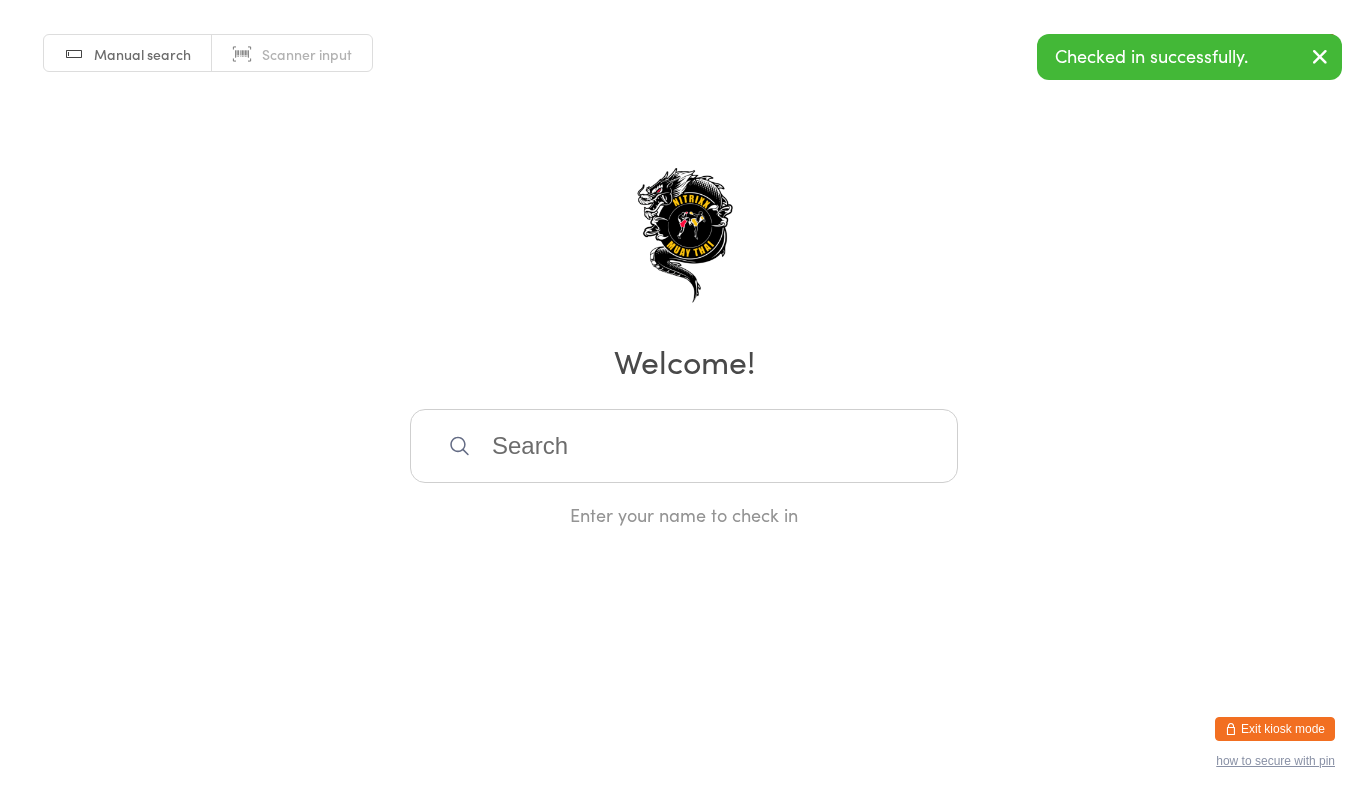 click at bounding box center [684, 446] 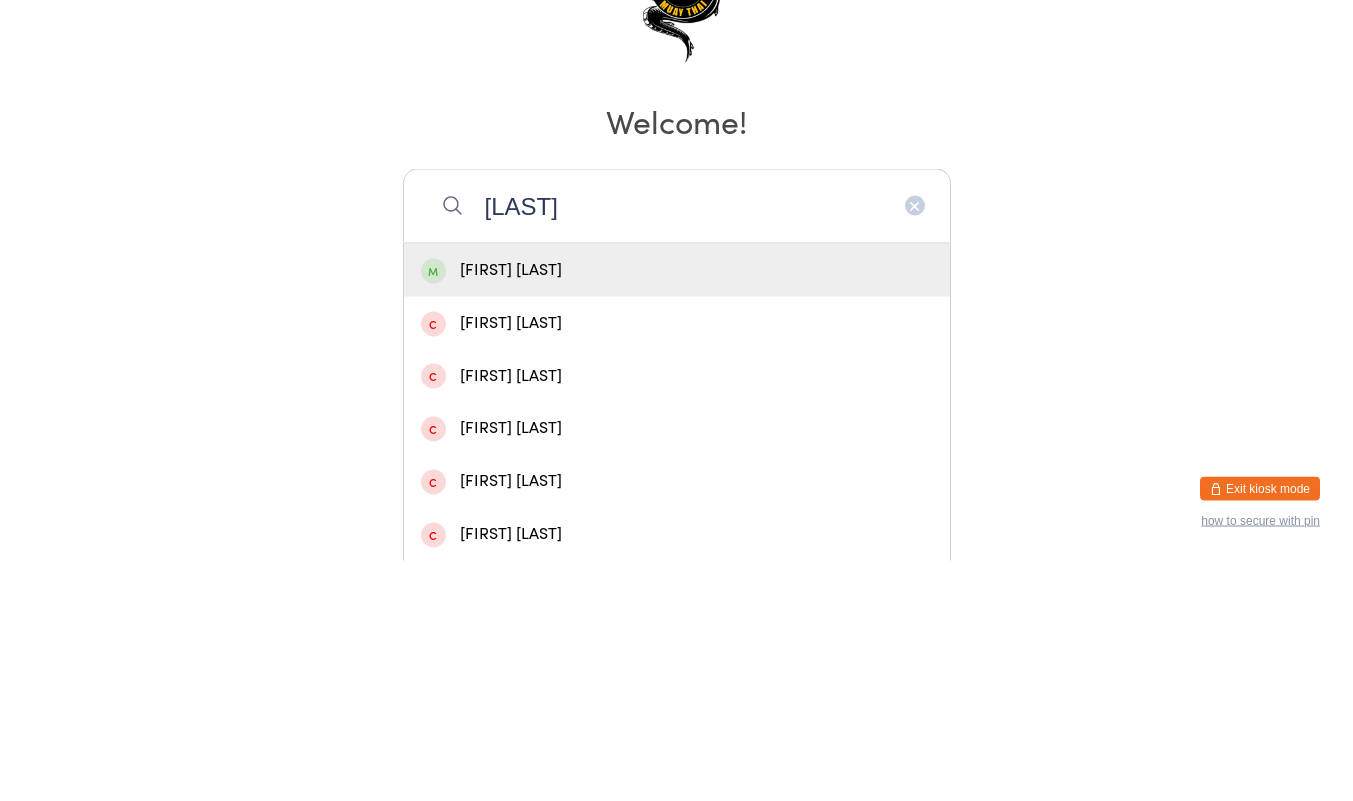 type on "[LAST]" 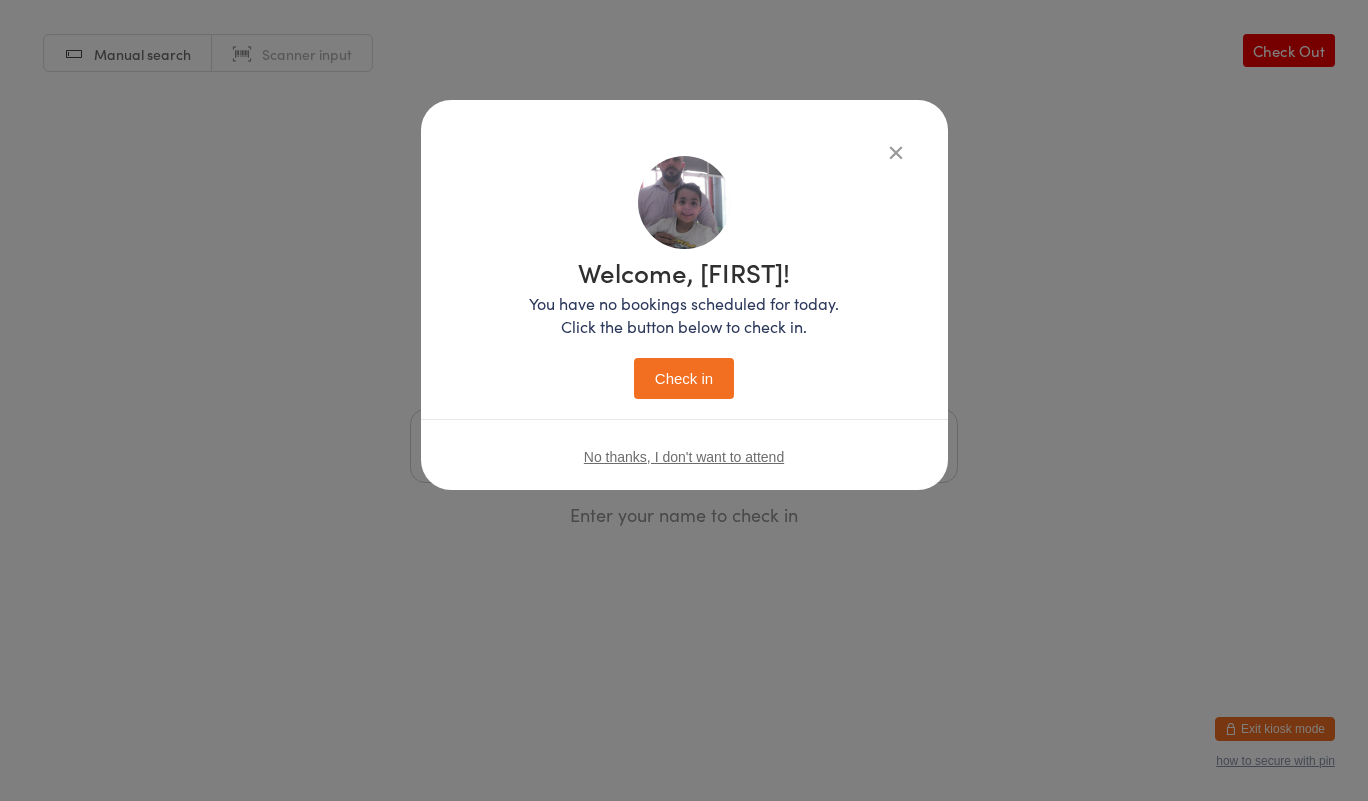 click on "Check in" at bounding box center (684, 378) 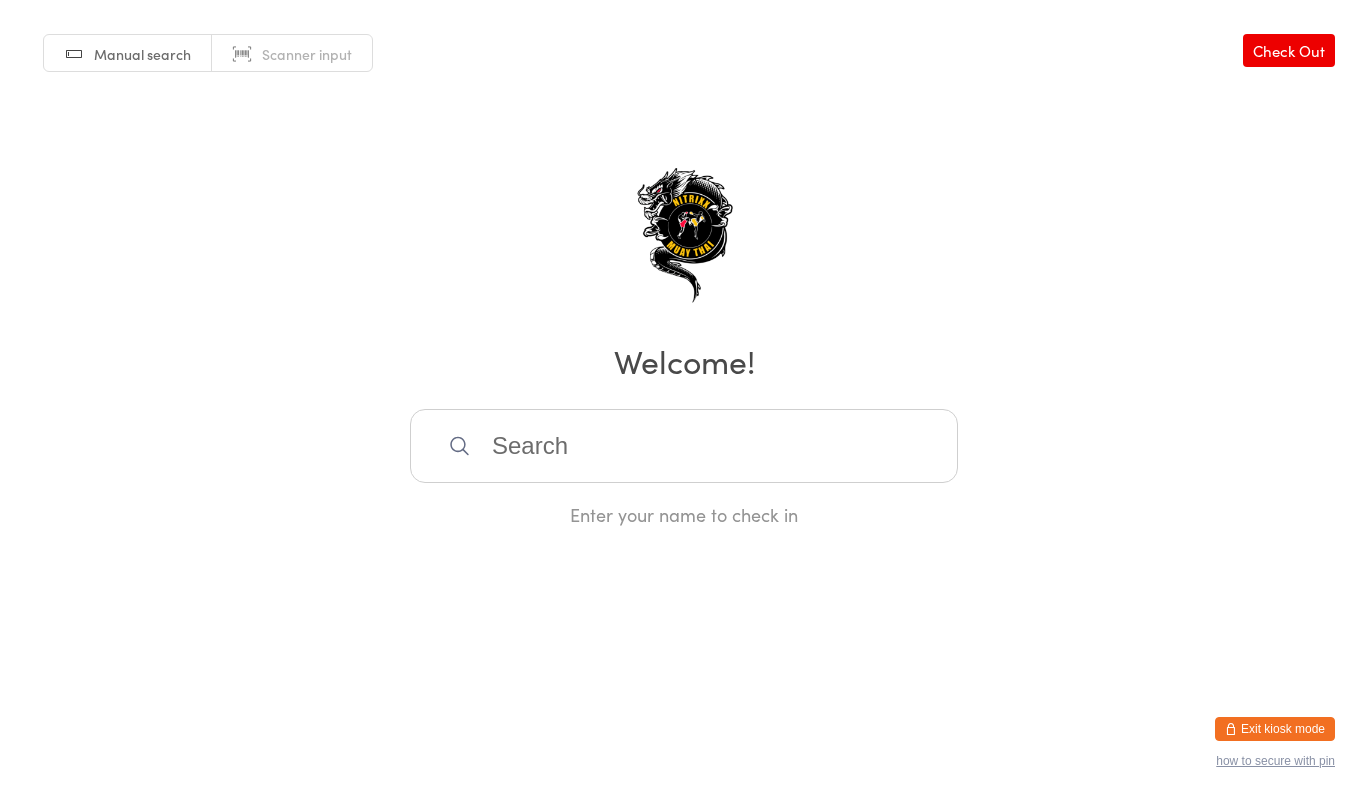click at bounding box center [684, 446] 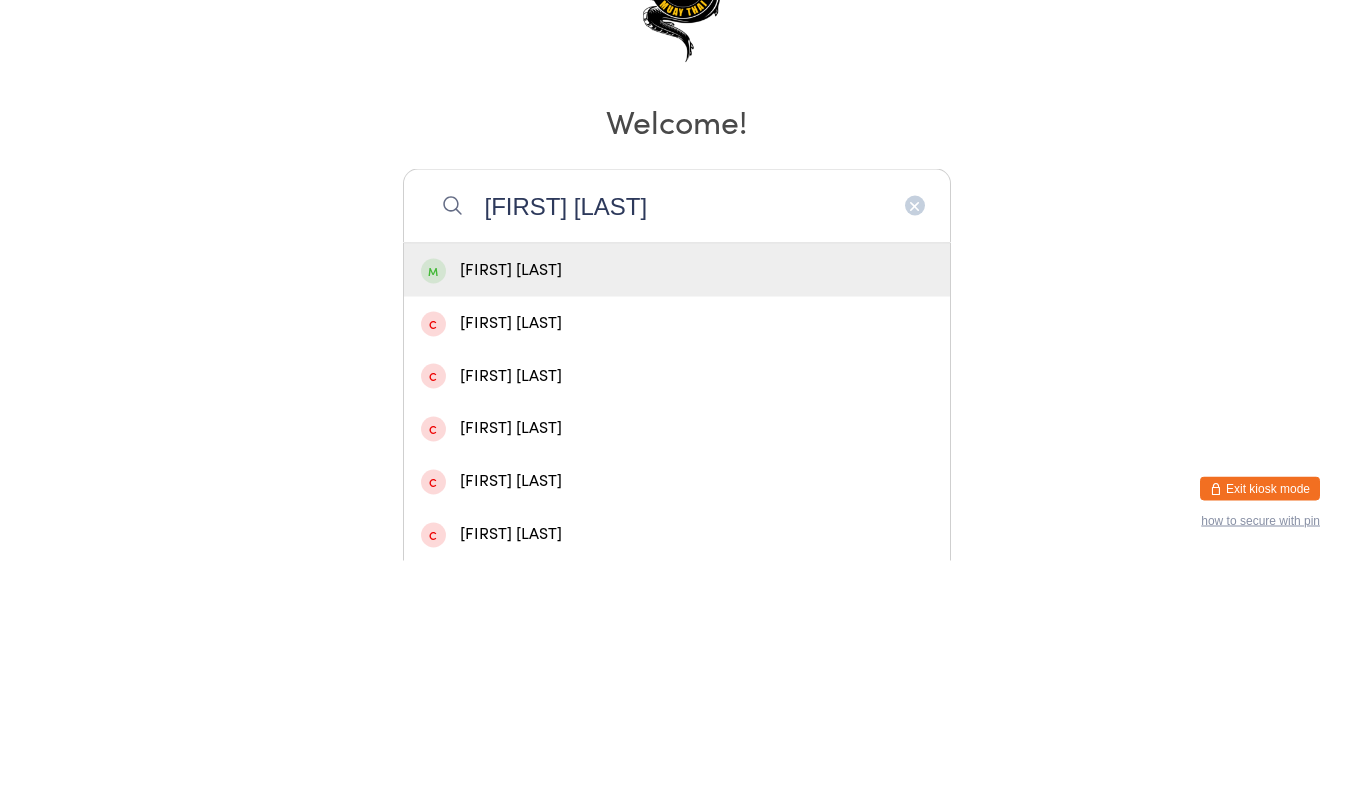 type on "[FIRST] [LAST]" 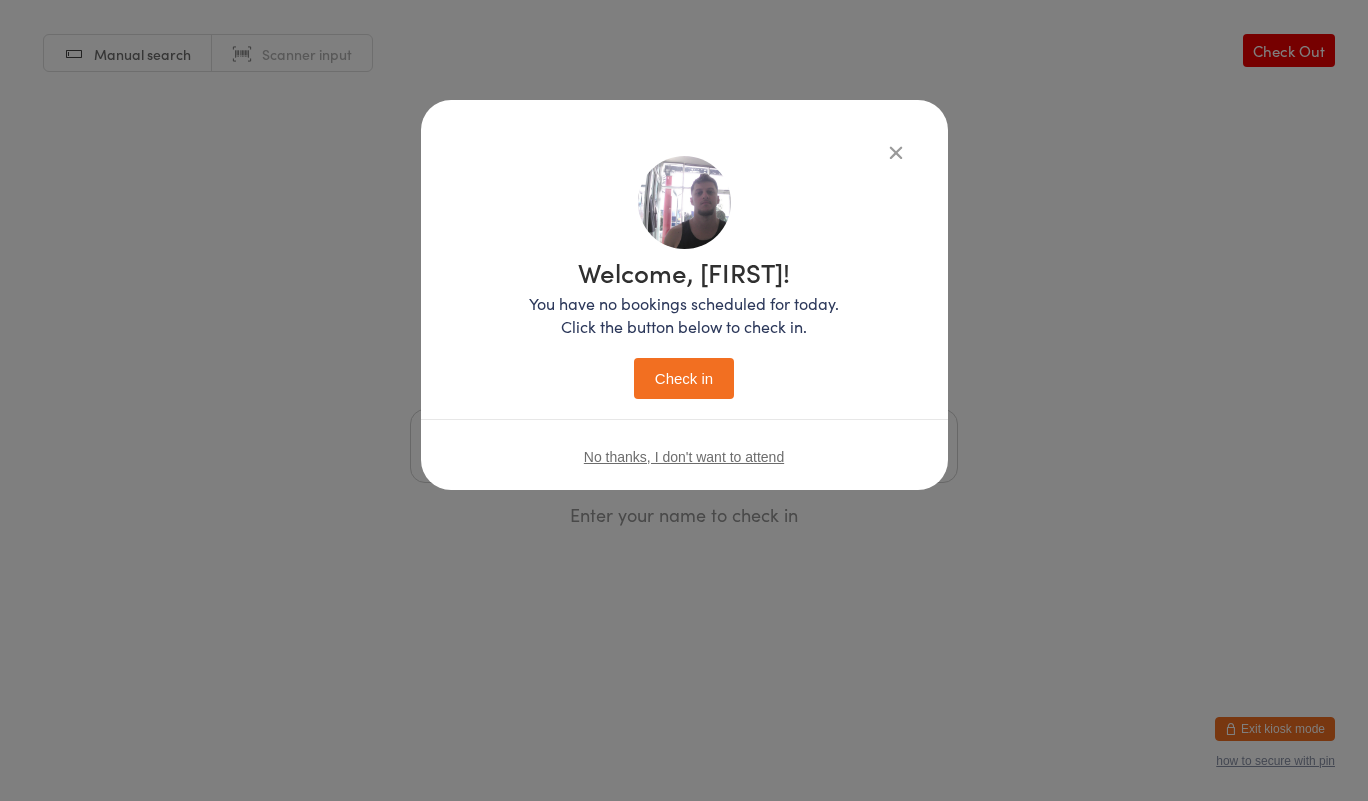 click on "Check in" at bounding box center (684, 378) 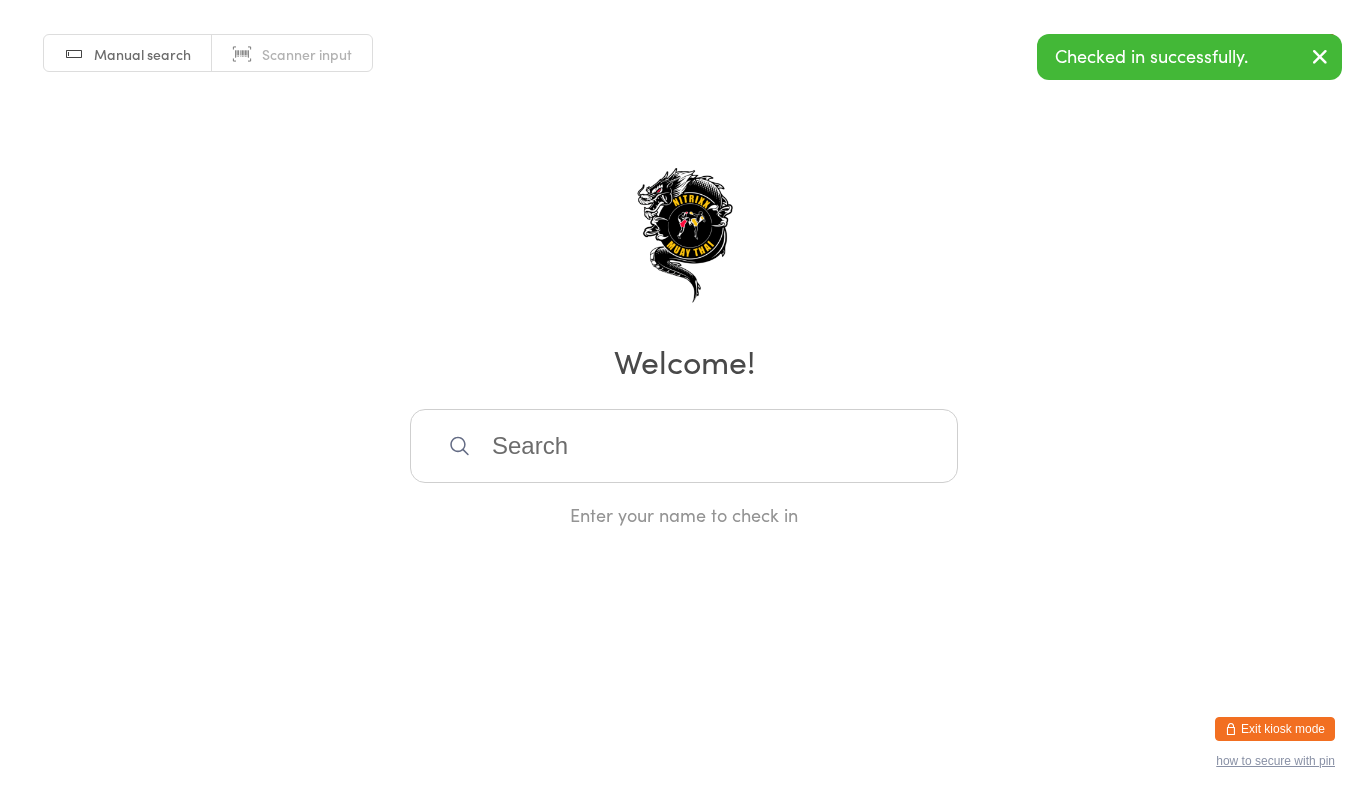 click on "Enter your name to check in" at bounding box center (684, 468) 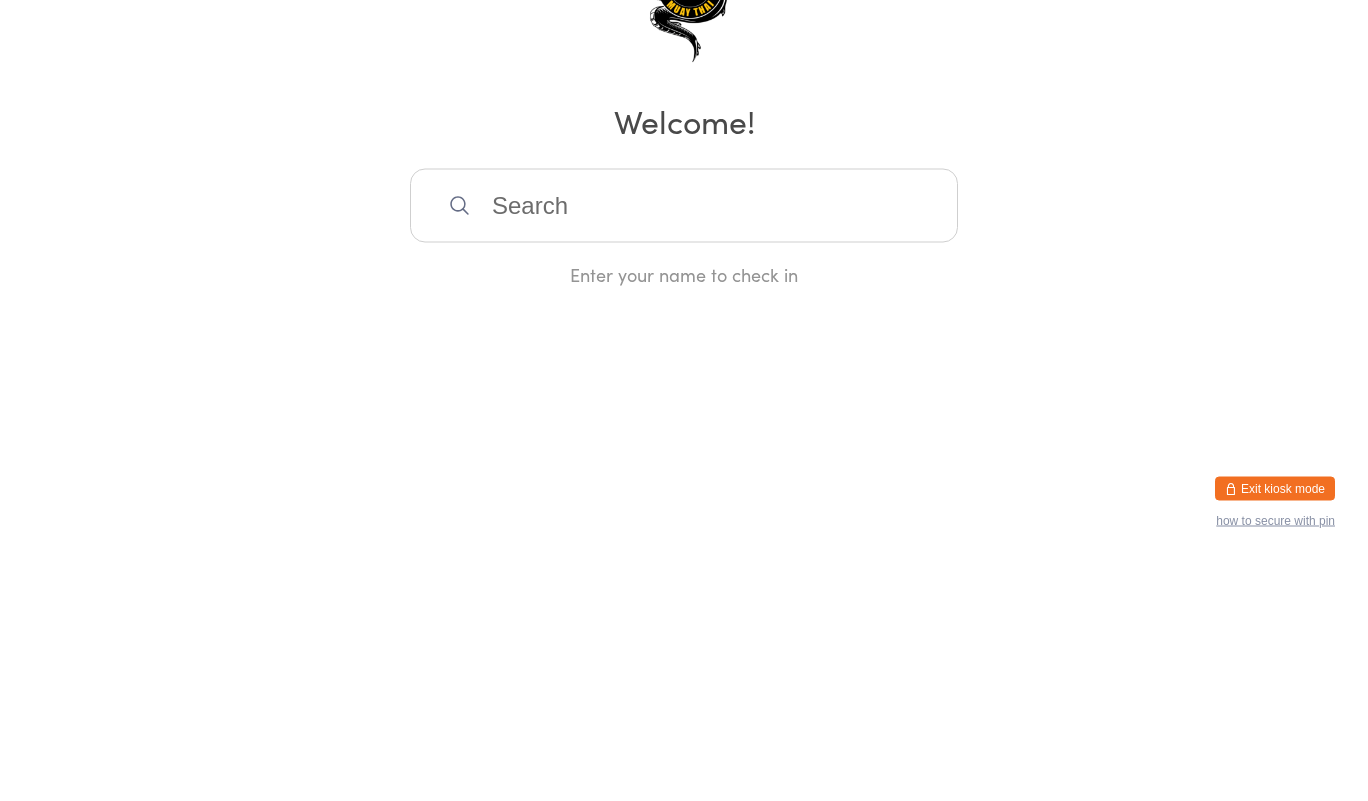 type on "i" 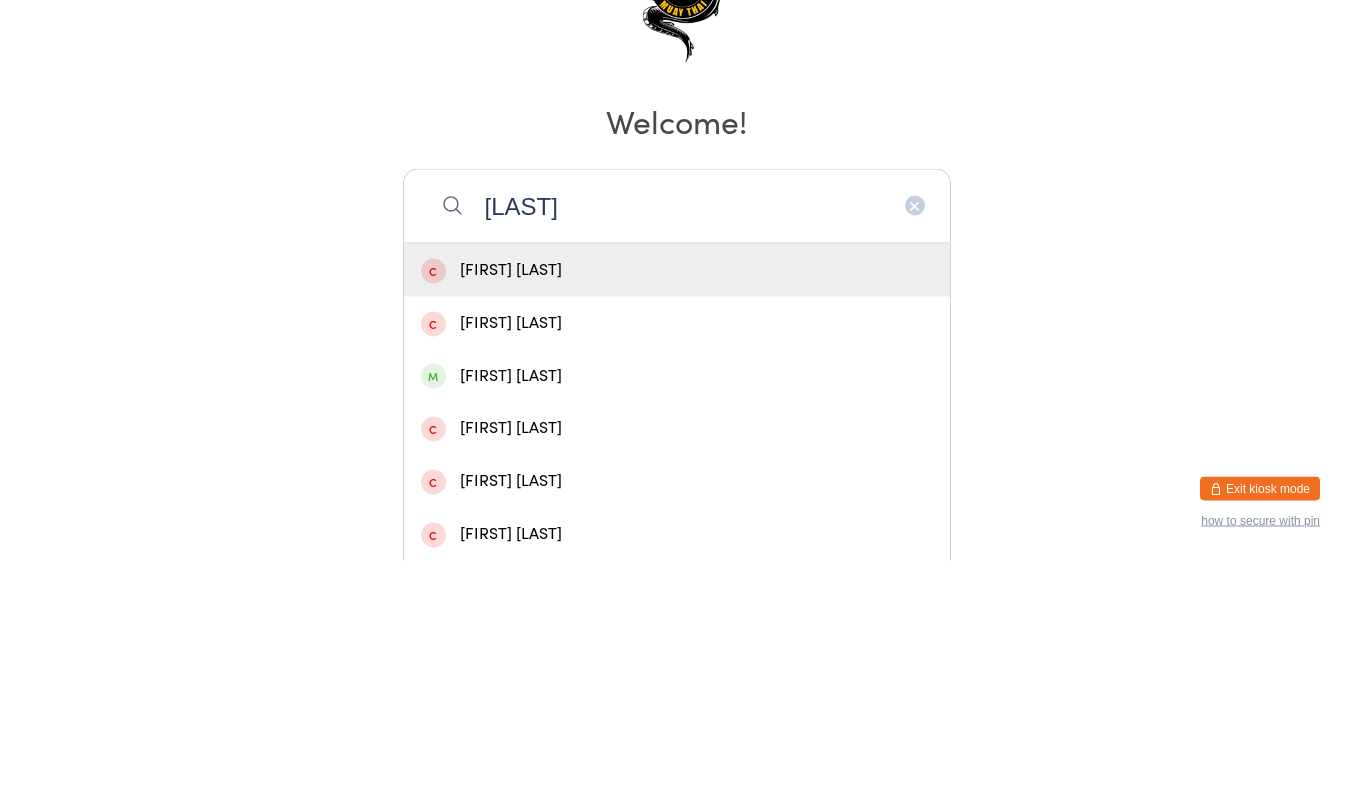 type on "[LAST]" 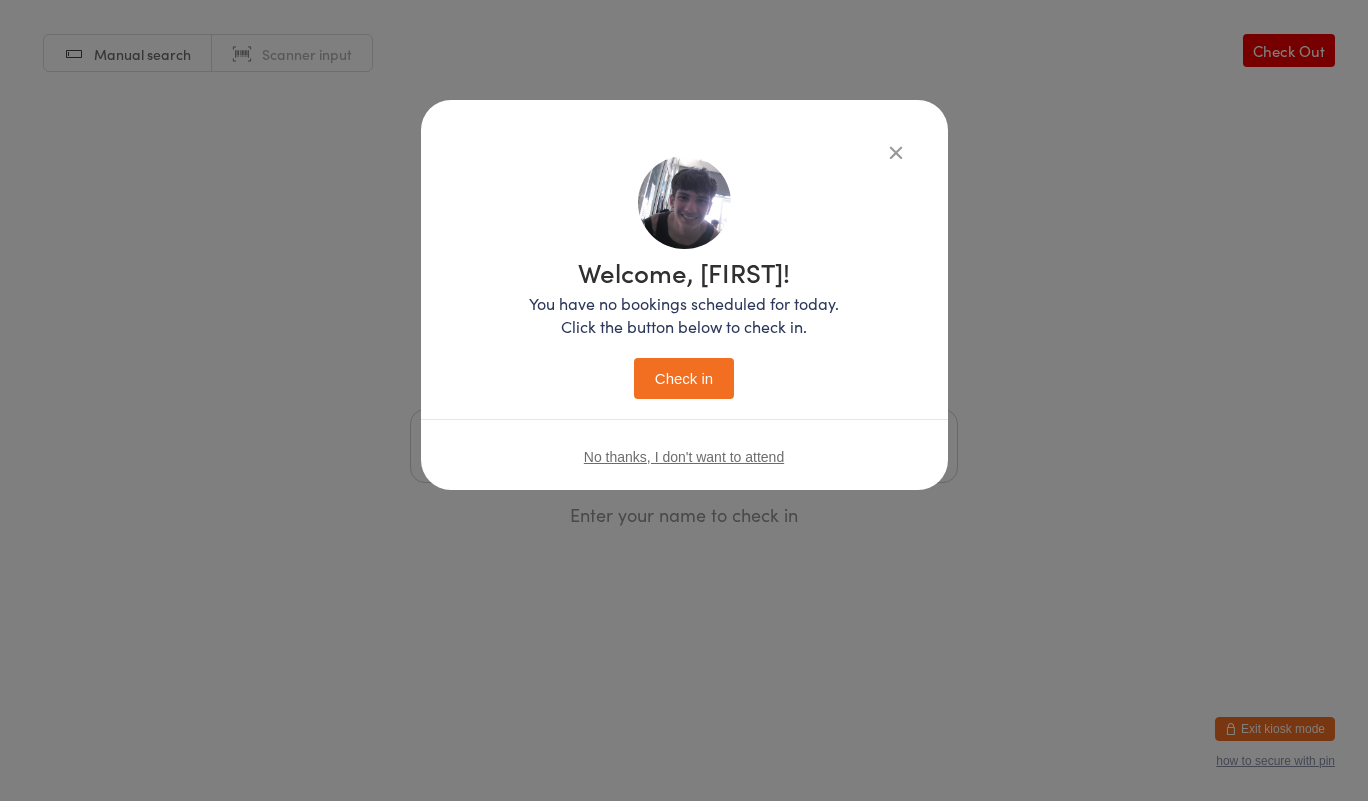click on "Check in" at bounding box center [684, 378] 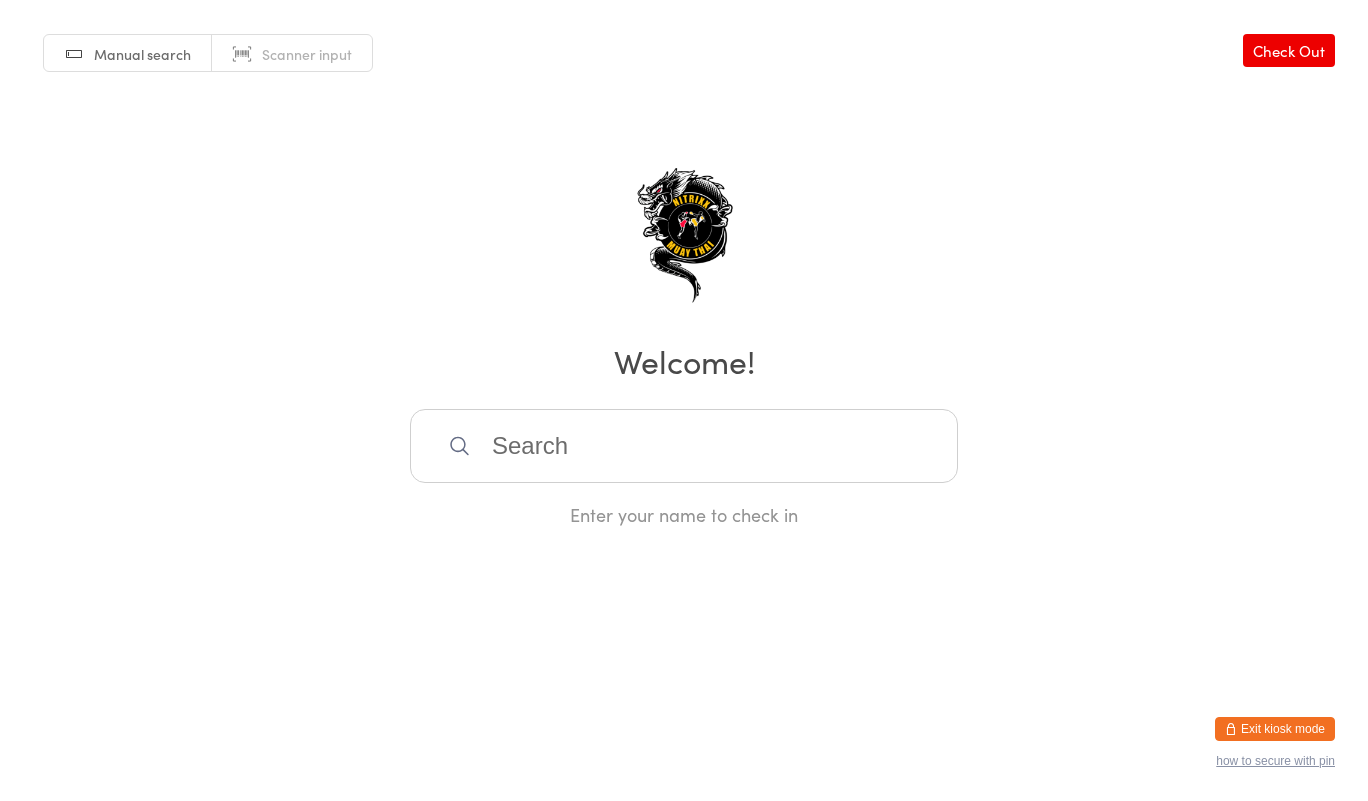 click at bounding box center (684, 446) 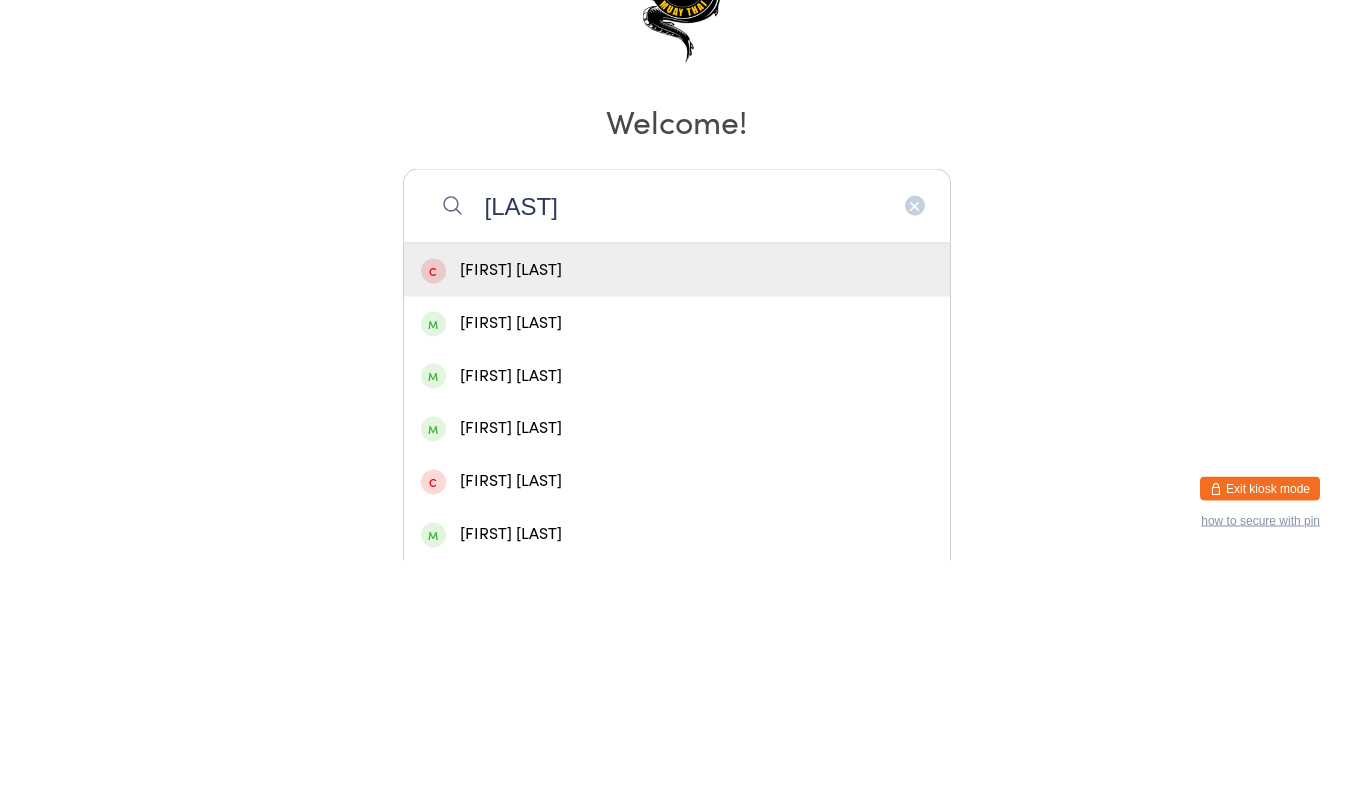 type on "[LAST]" 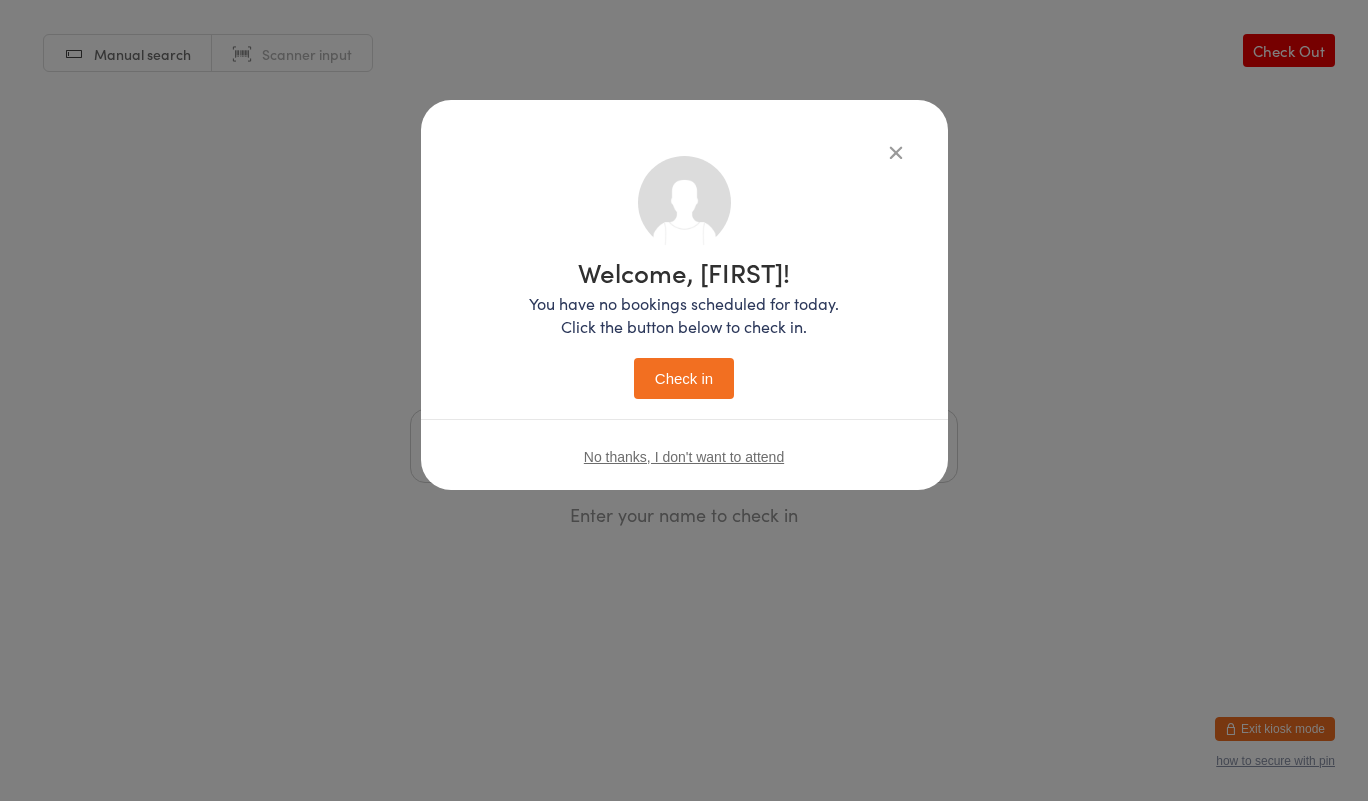 click on "Check in" at bounding box center [684, 378] 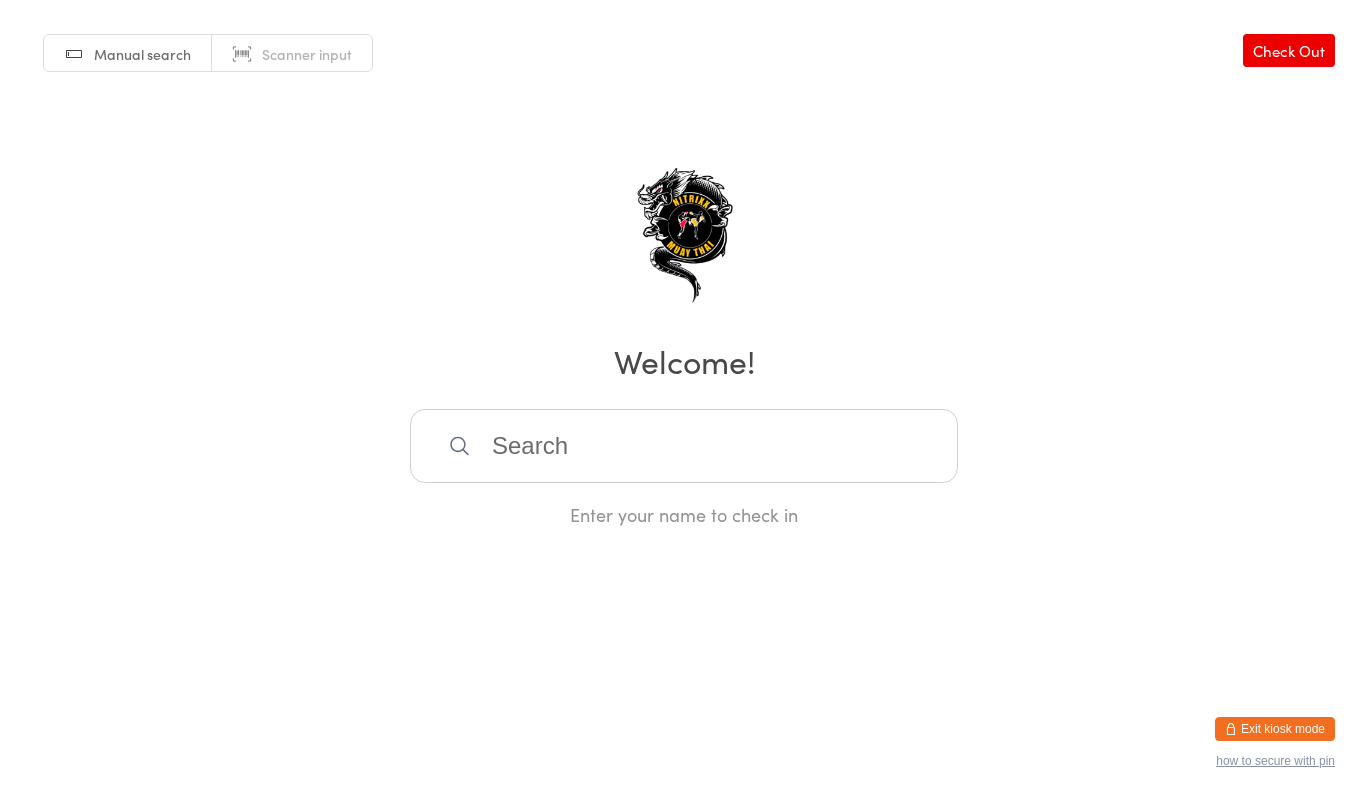 click at bounding box center [684, 446] 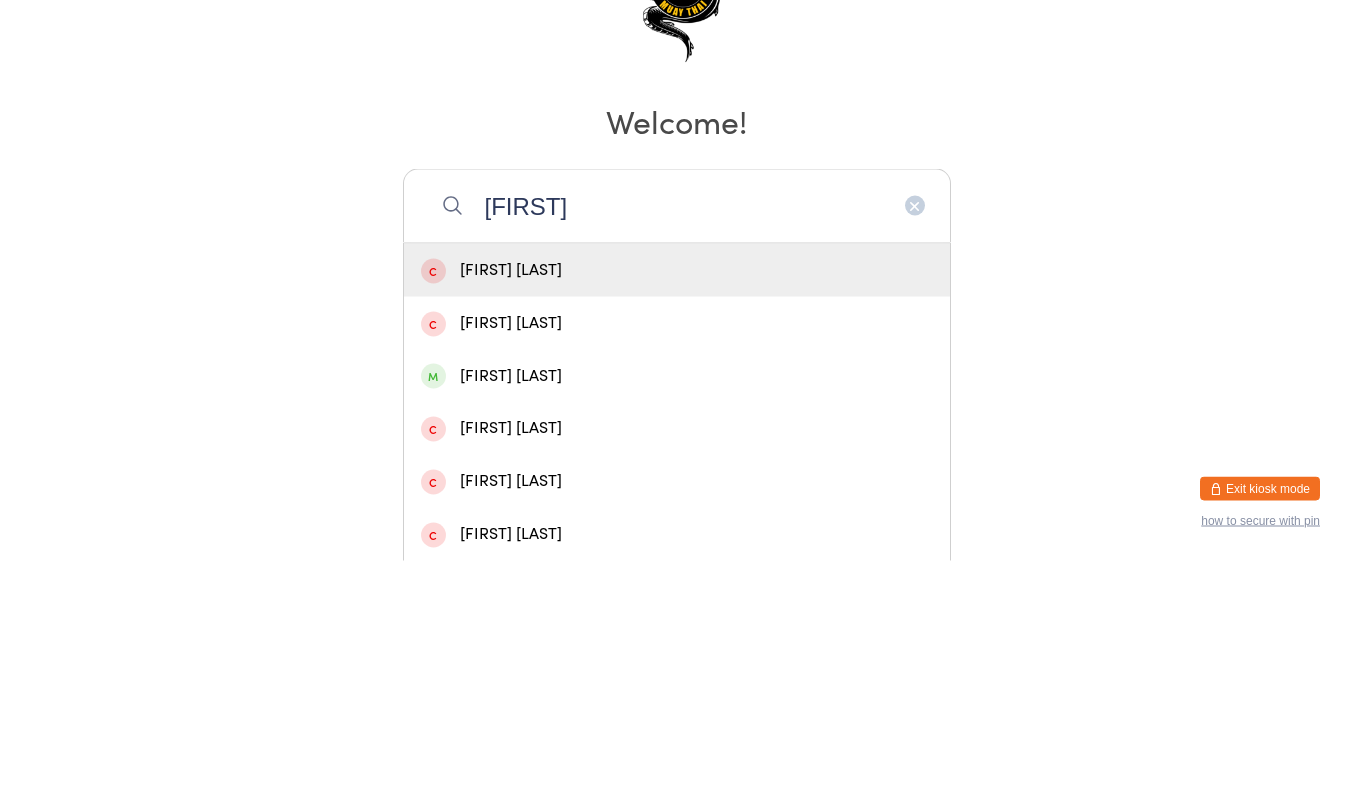 type on "[FIRST]" 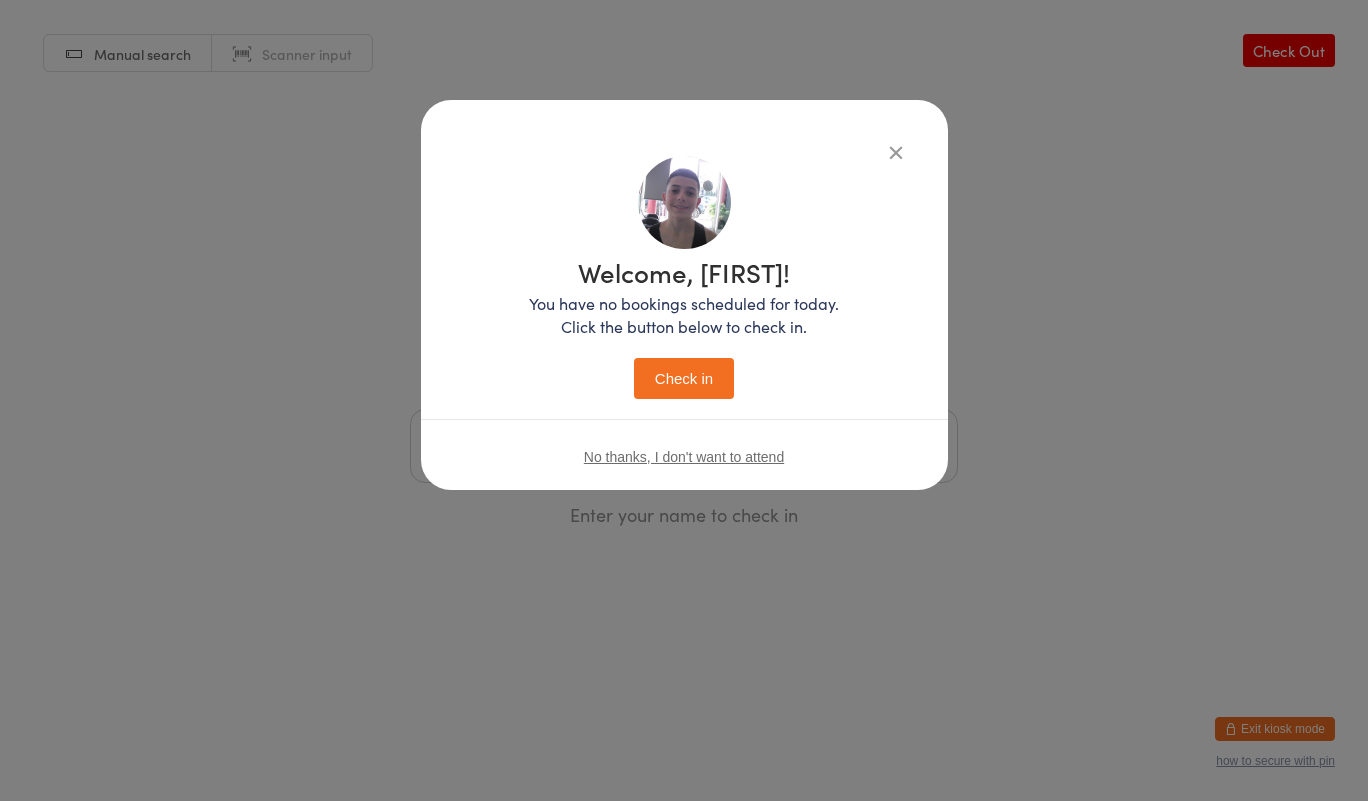click on "Check in" at bounding box center (684, 378) 